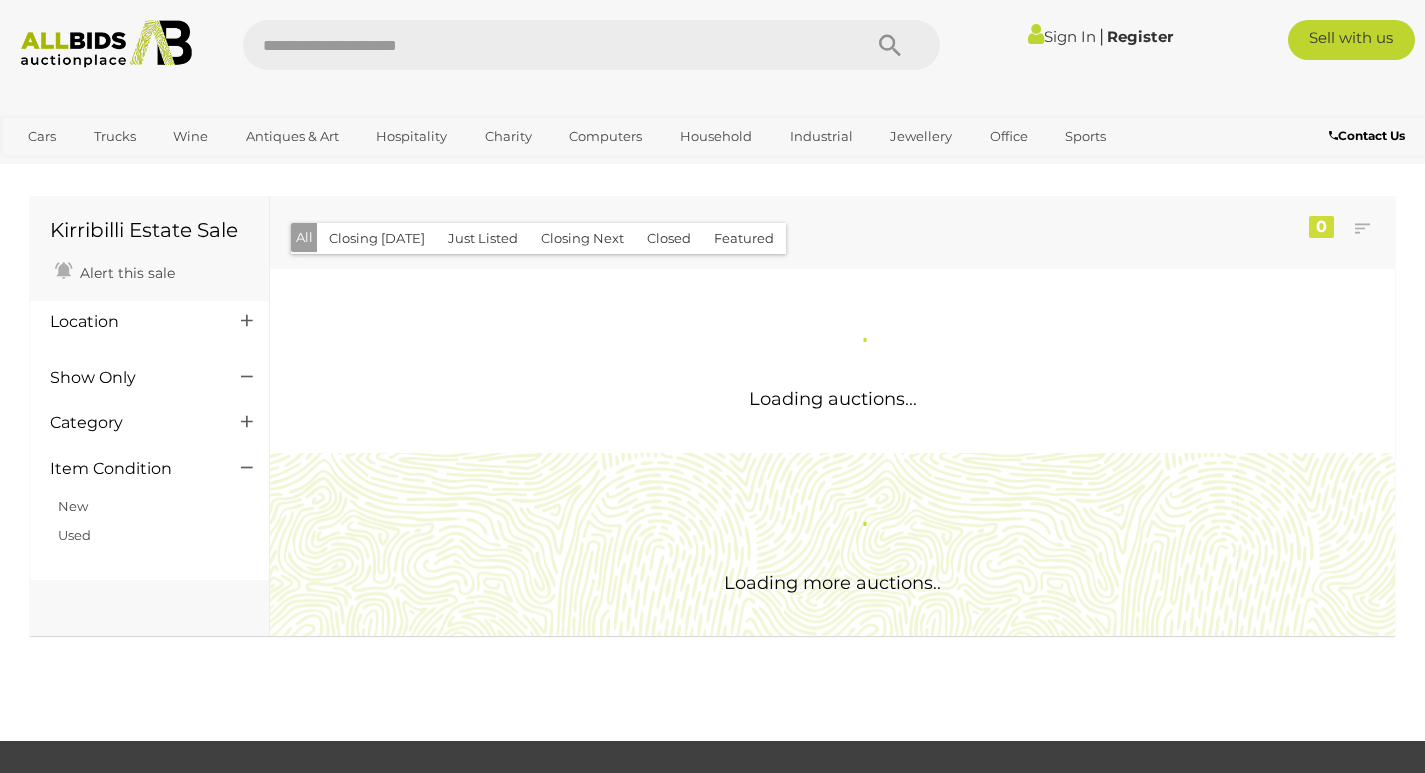 scroll, scrollTop: 0, scrollLeft: 0, axis: both 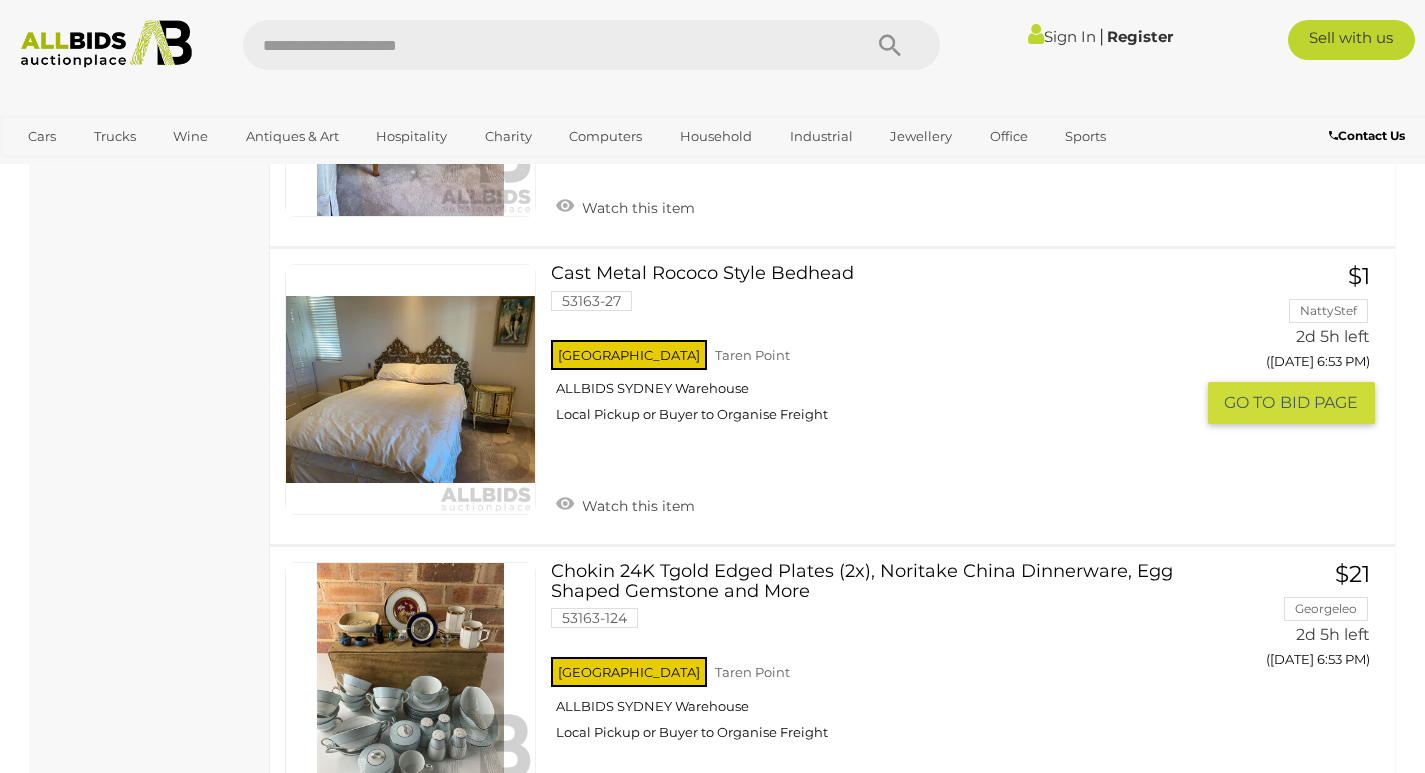 click at bounding box center (410, 389) 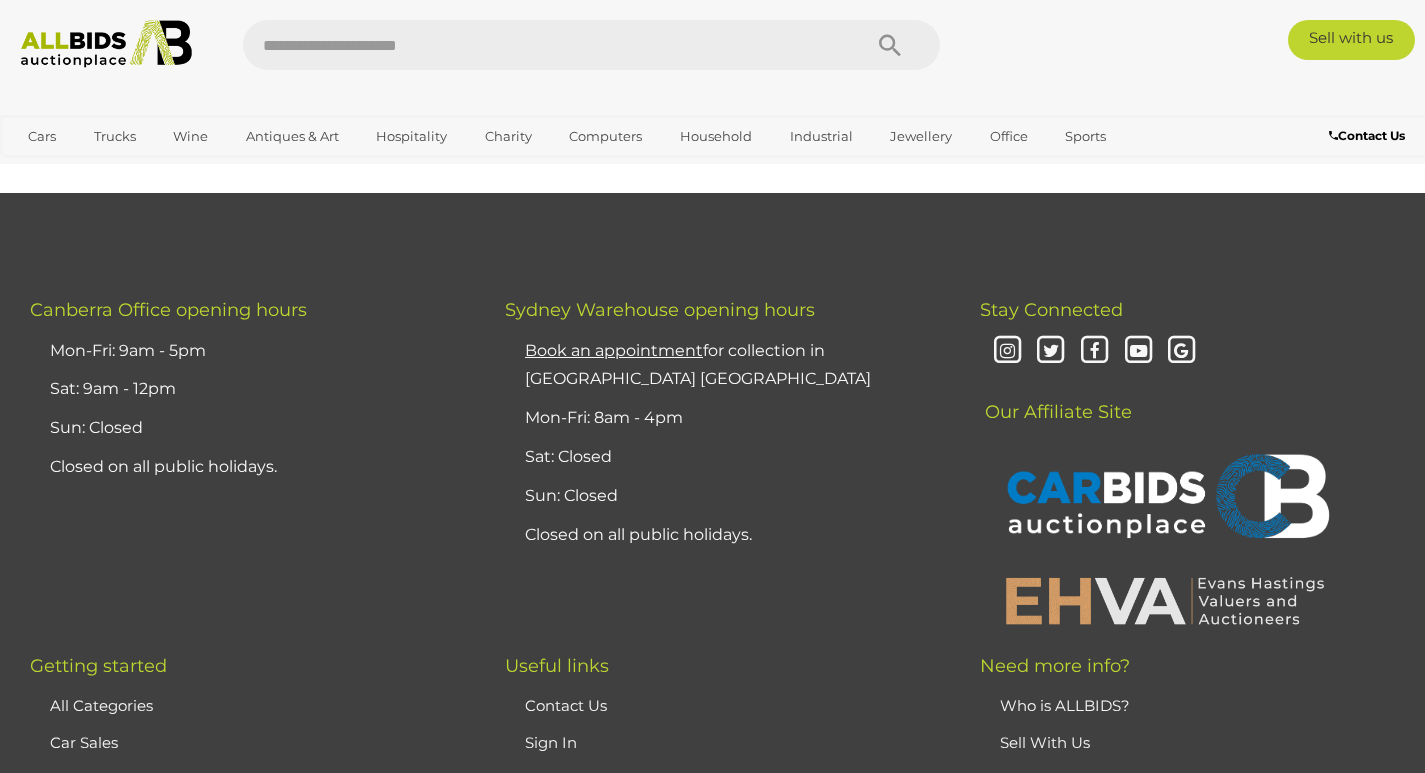 scroll, scrollTop: 0, scrollLeft: 0, axis: both 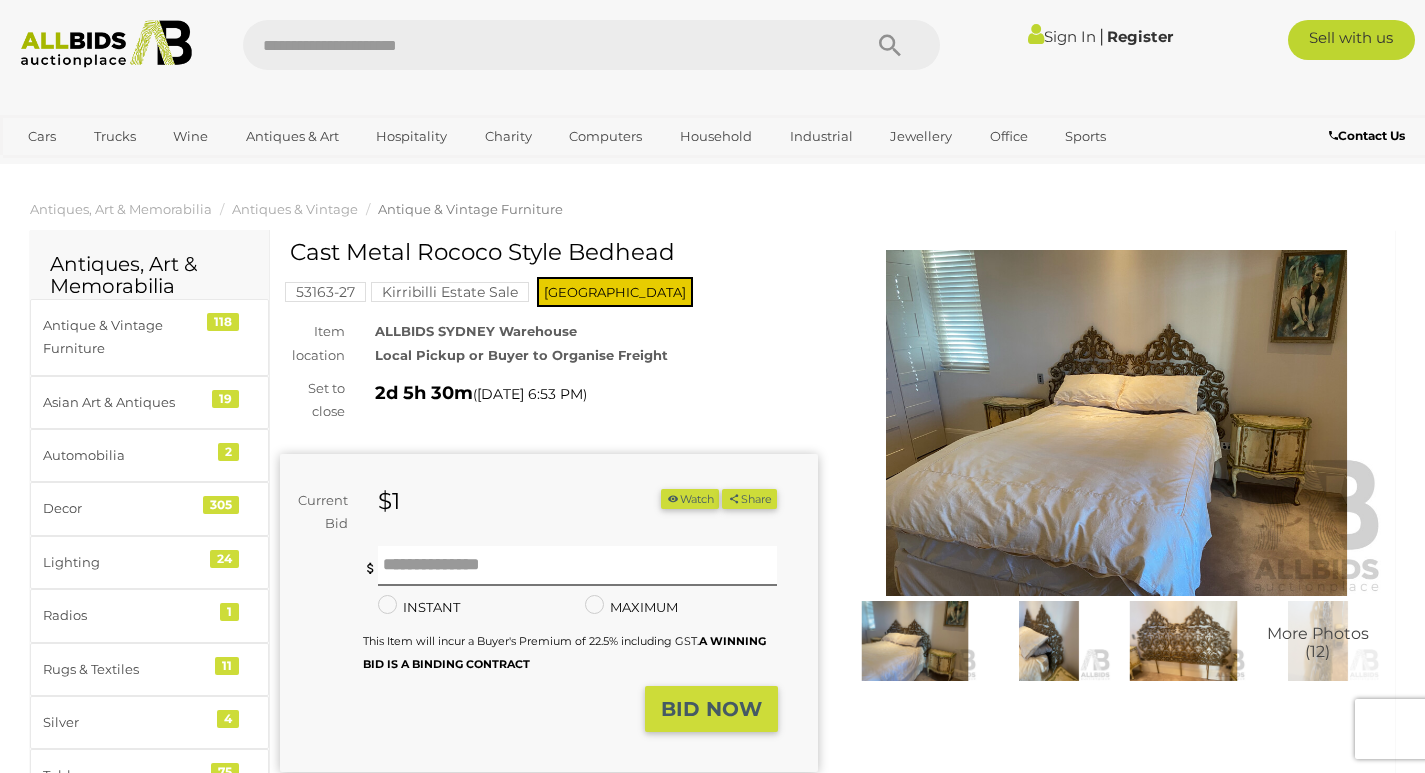 click at bounding box center [915, 641] 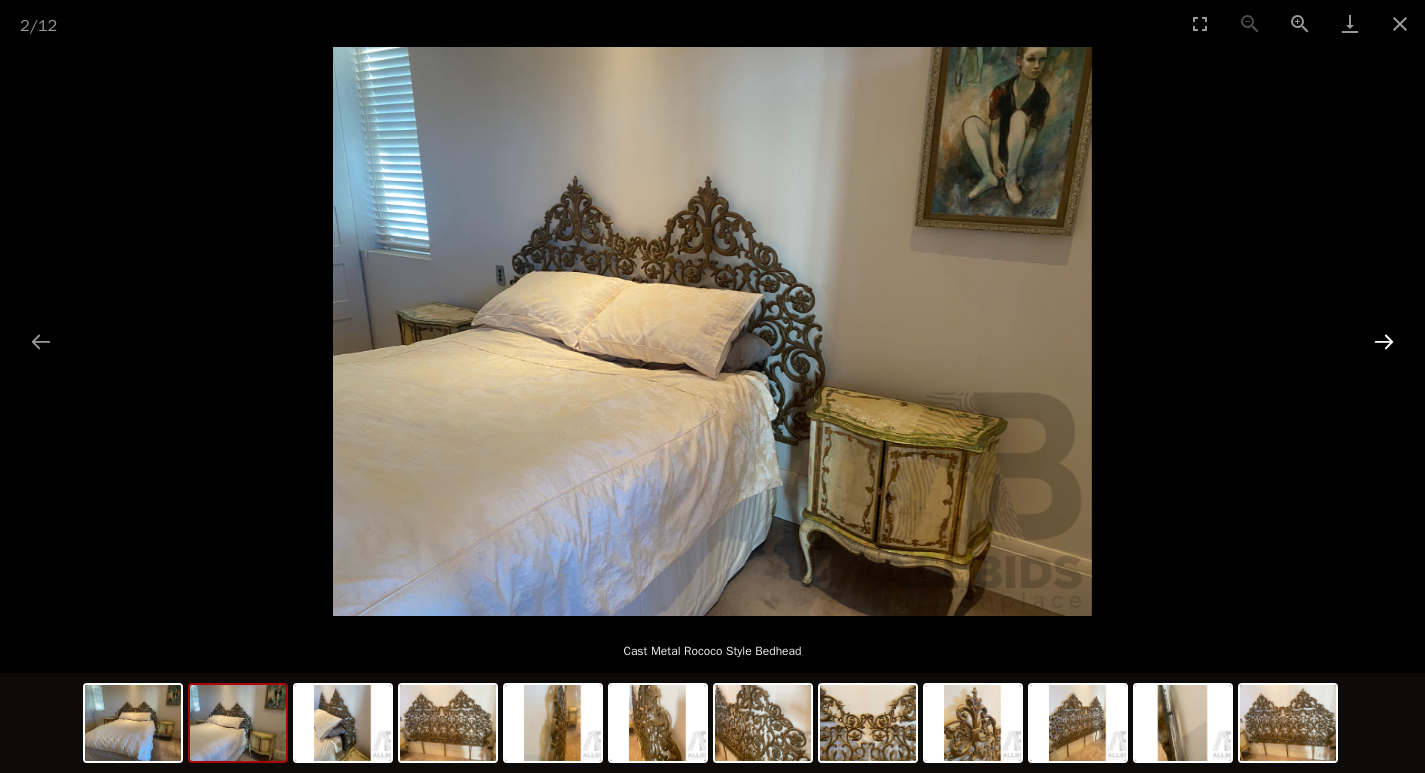 click at bounding box center (1384, 341) 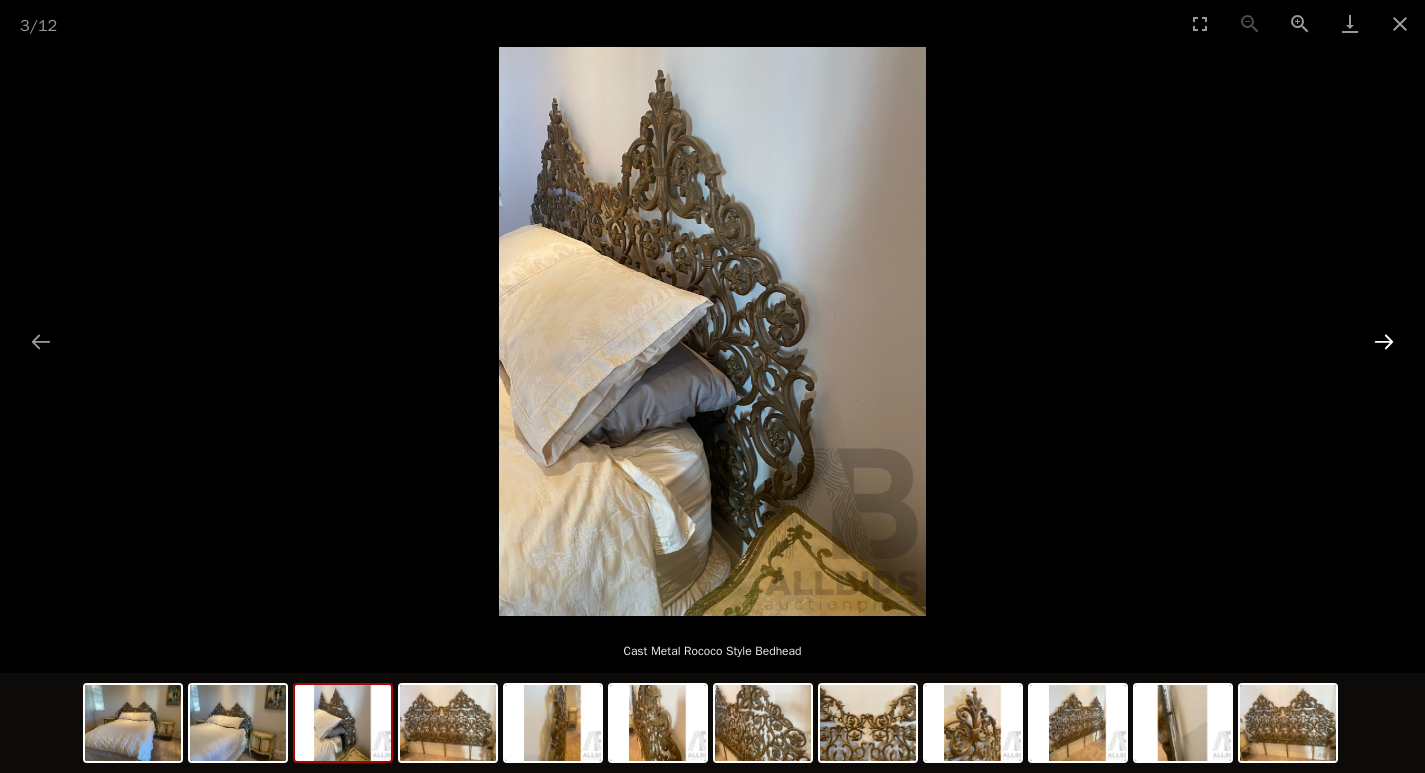 click at bounding box center [1384, 341] 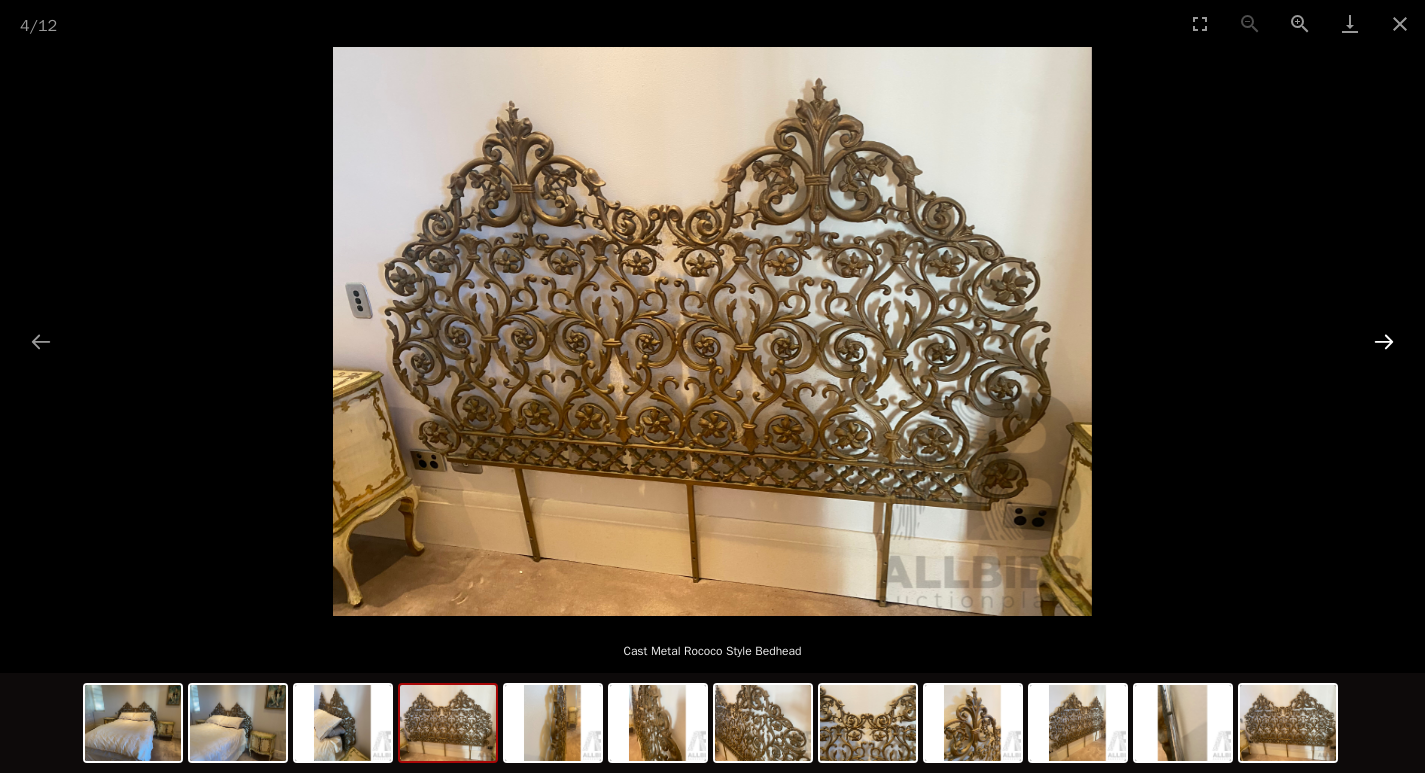 click at bounding box center (1384, 341) 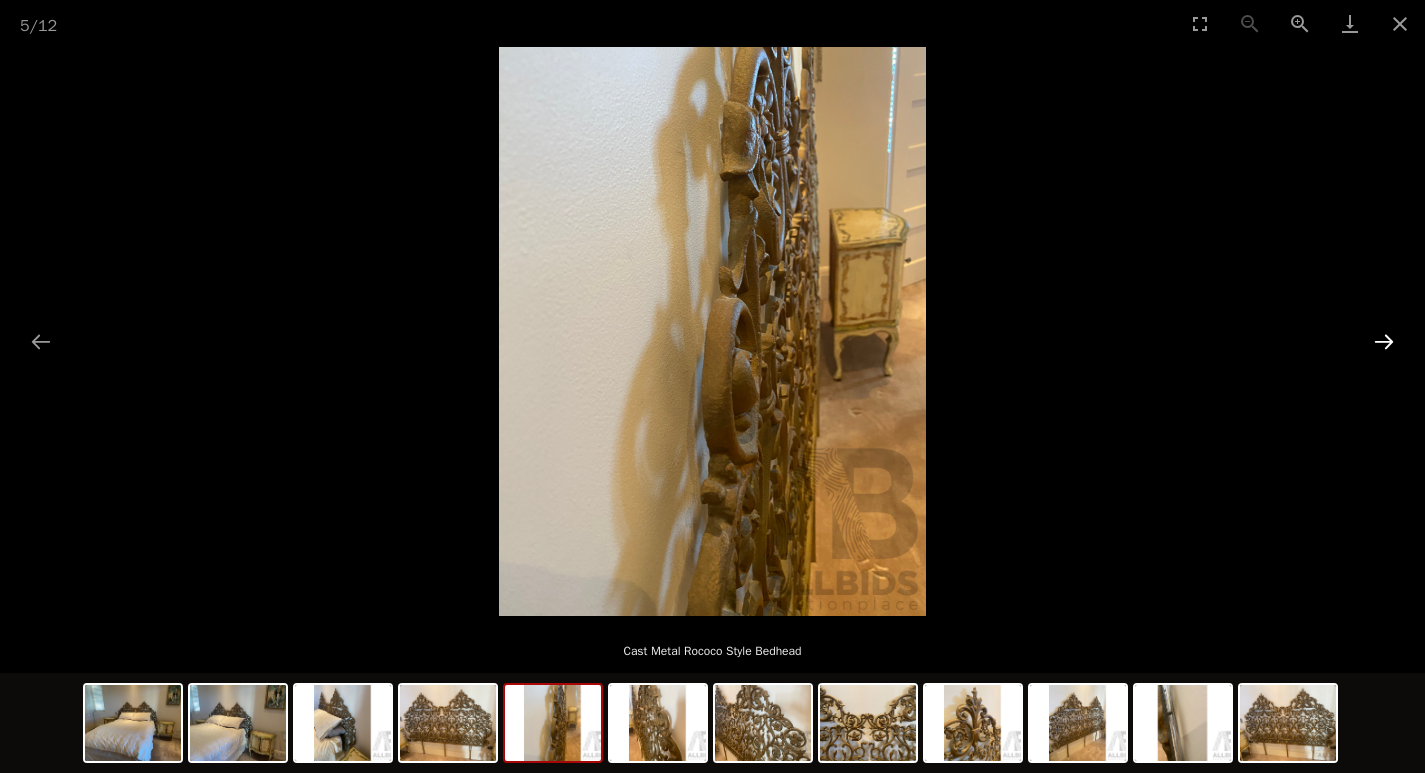 click at bounding box center (1384, 341) 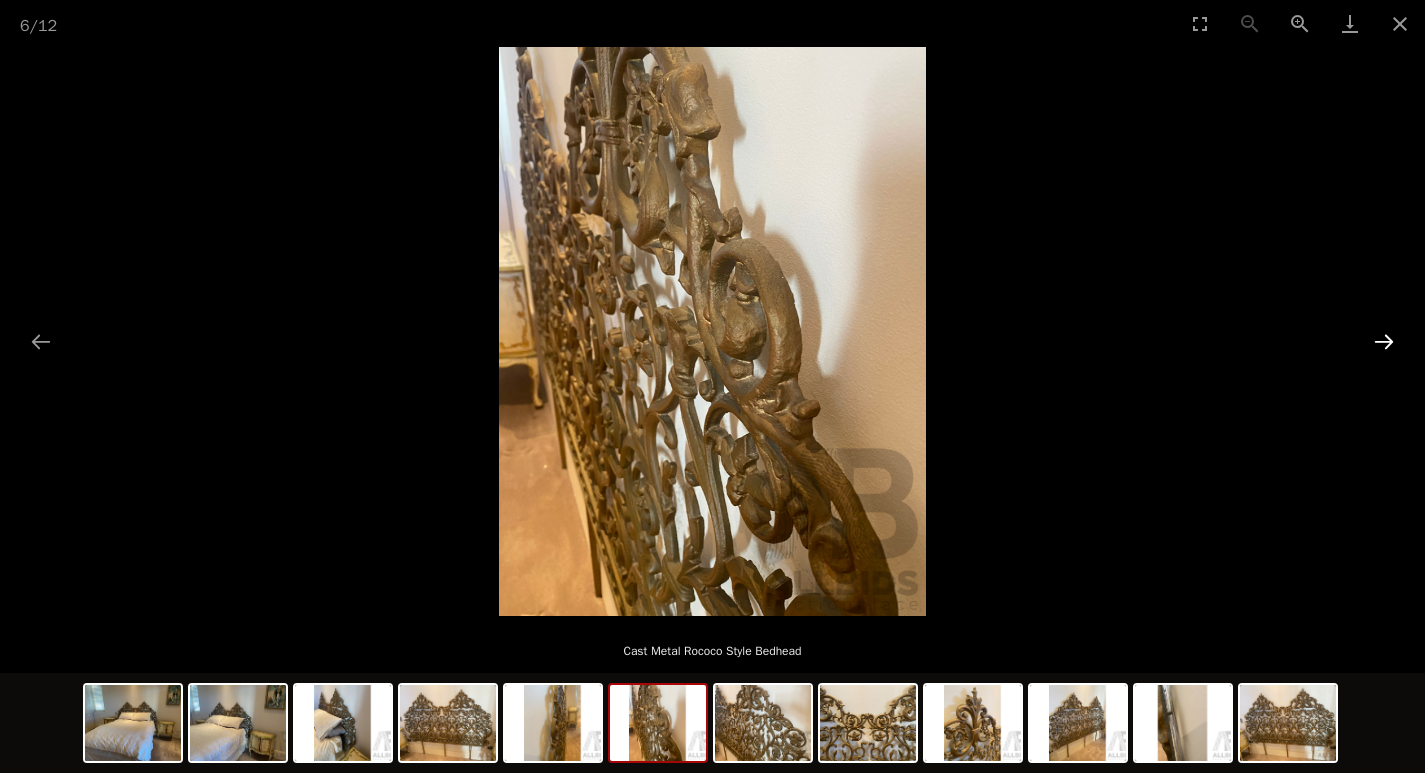 click at bounding box center [1384, 341] 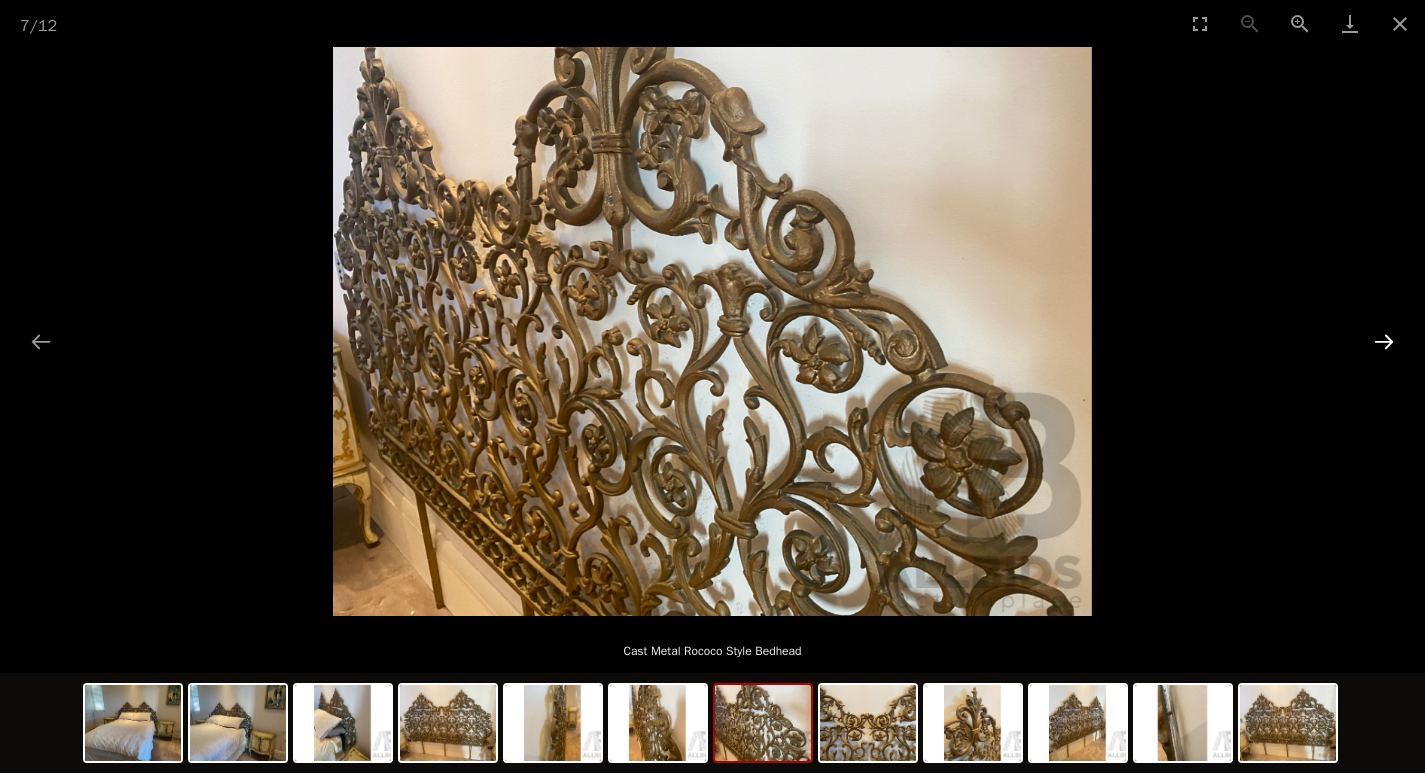 click at bounding box center [1384, 341] 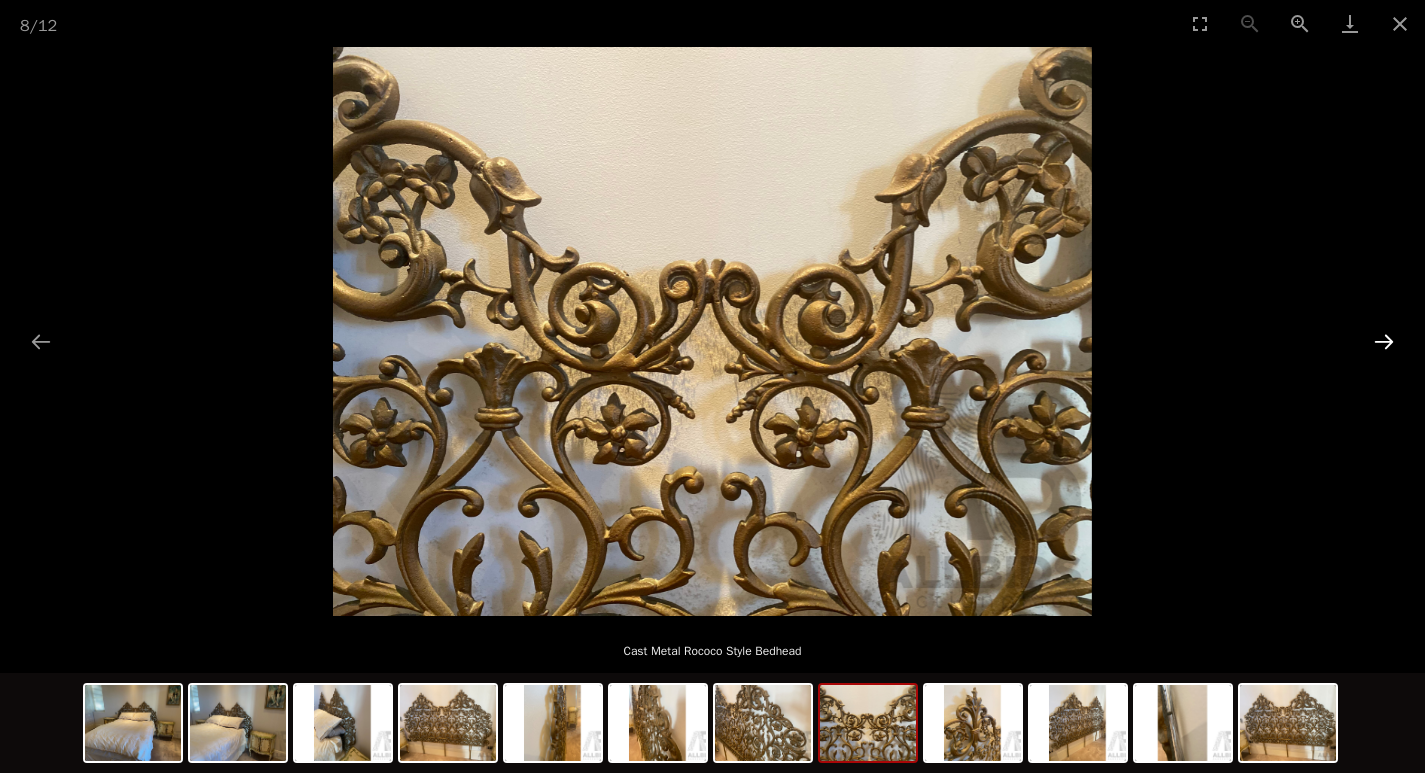 click at bounding box center (1384, 341) 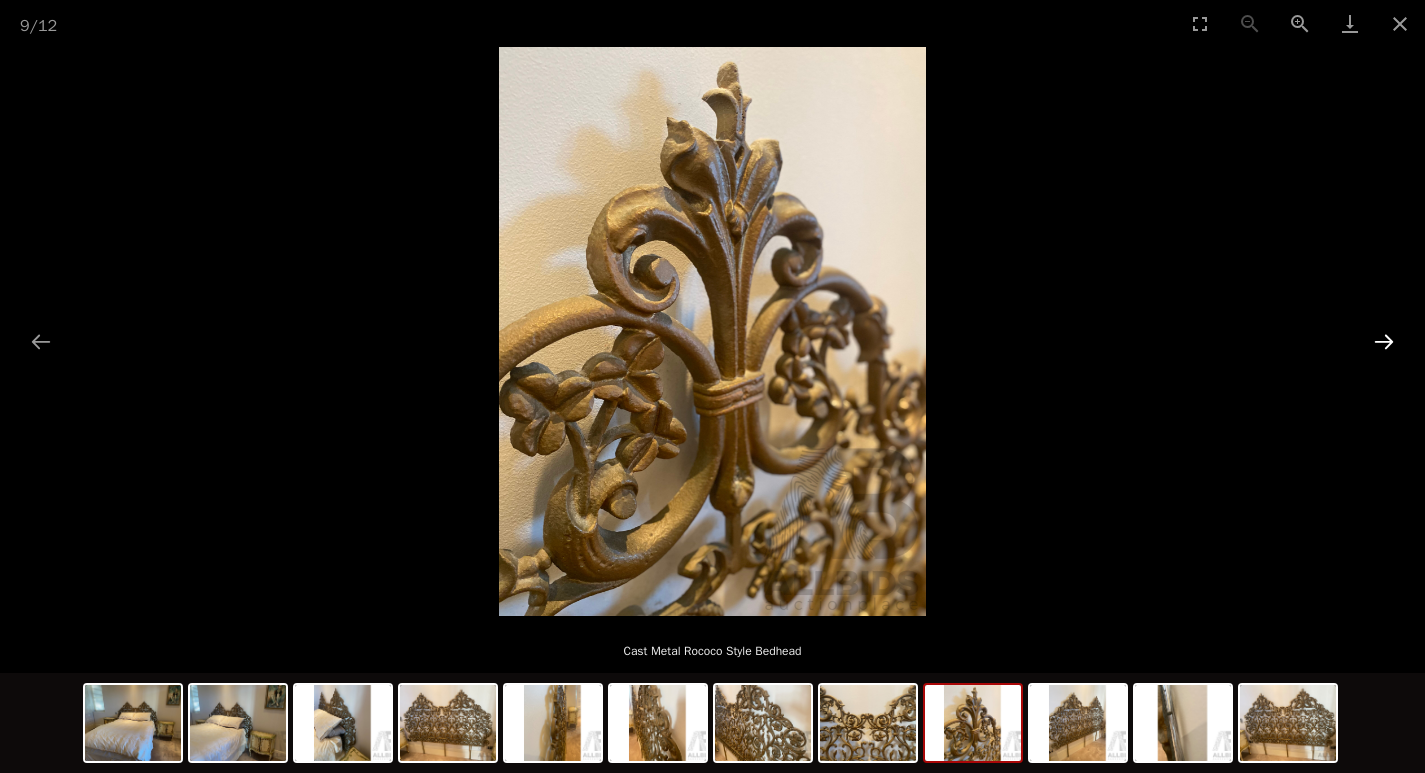 click at bounding box center [1384, 341] 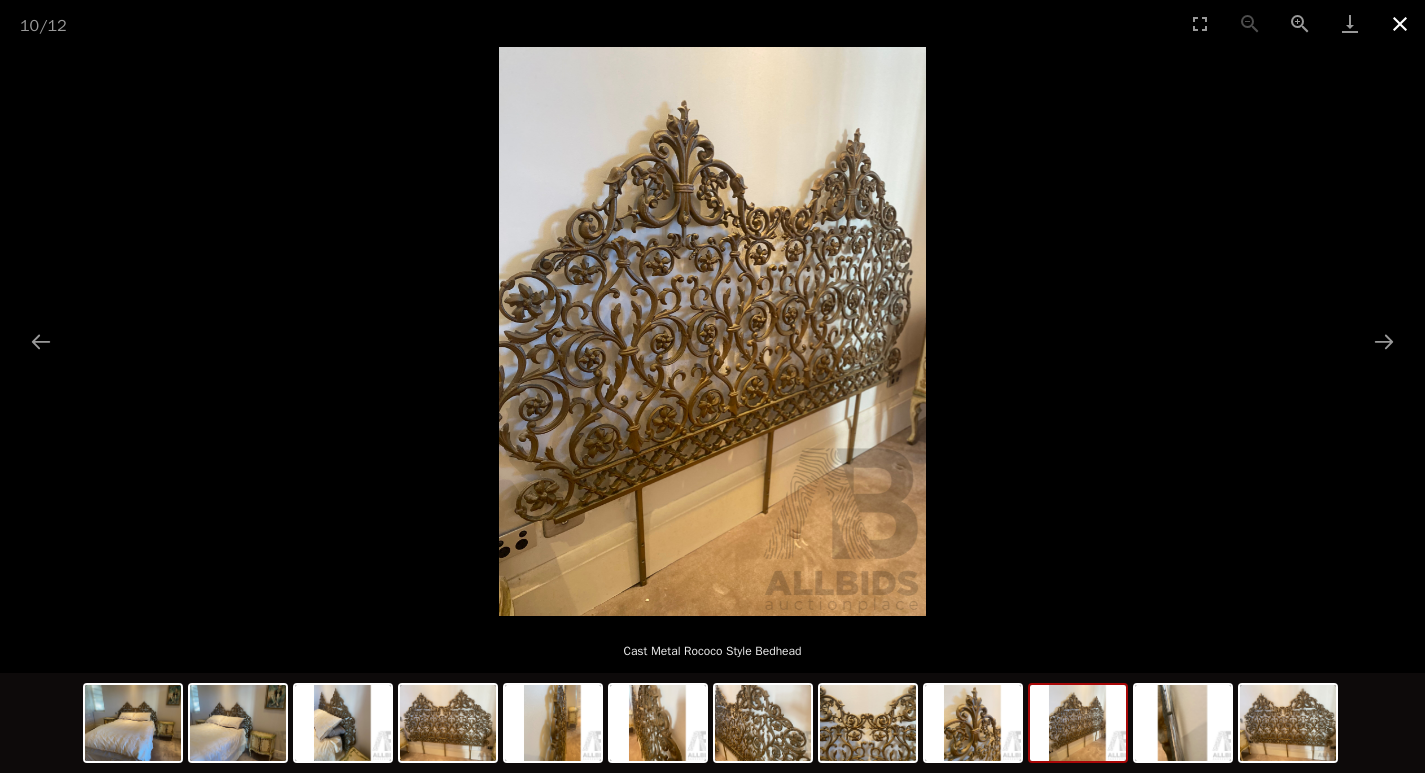 click at bounding box center (1400, 23) 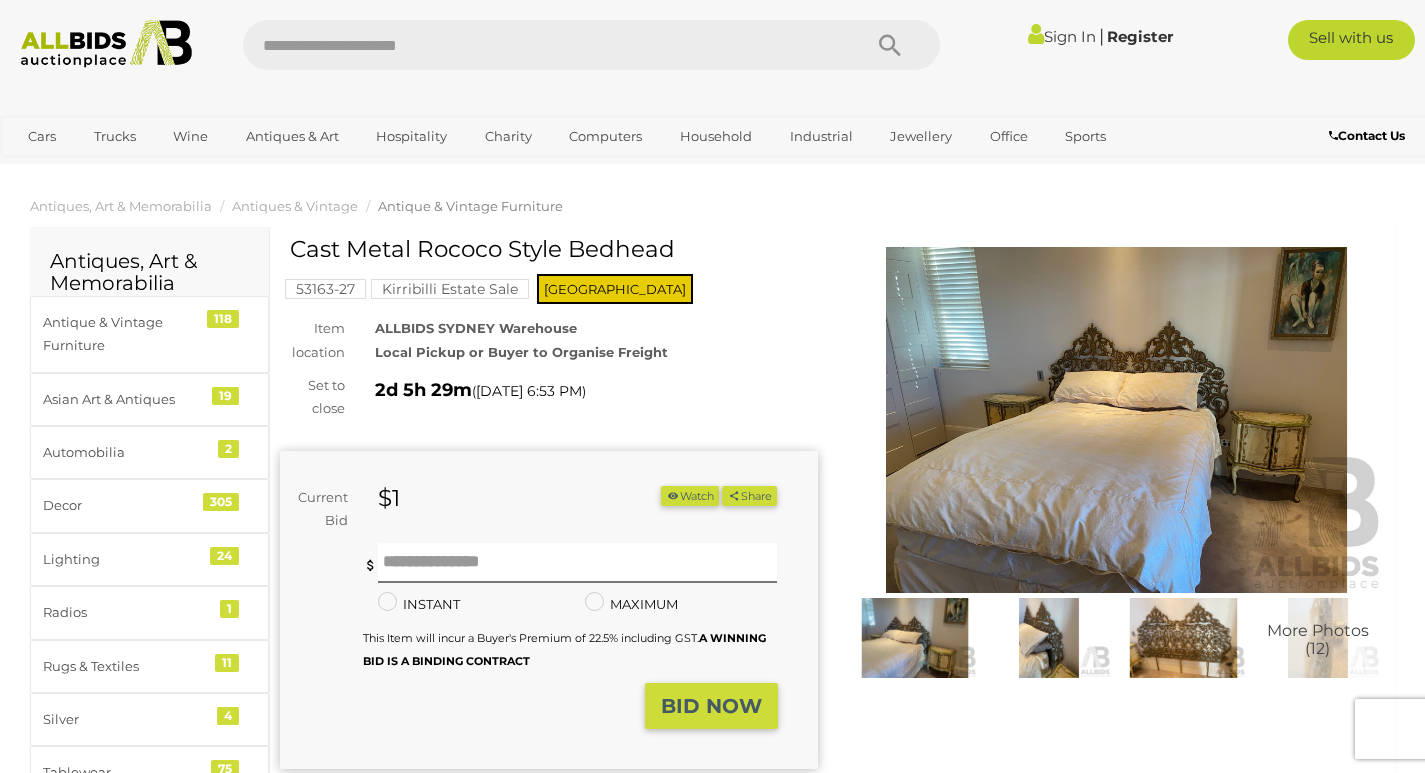 scroll, scrollTop: 0, scrollLeft: 0, axis: both 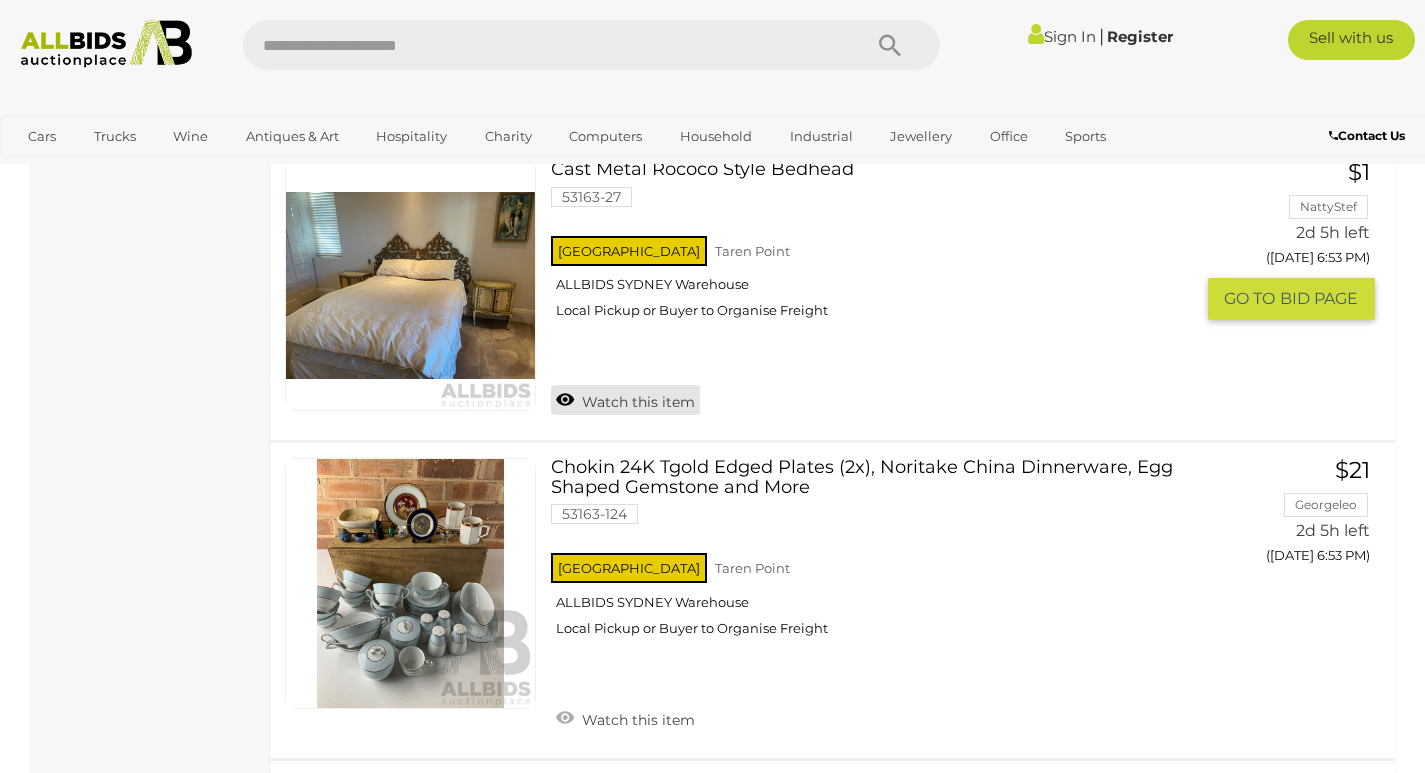 click on "Watch this item" at bounding box center (625, 400) 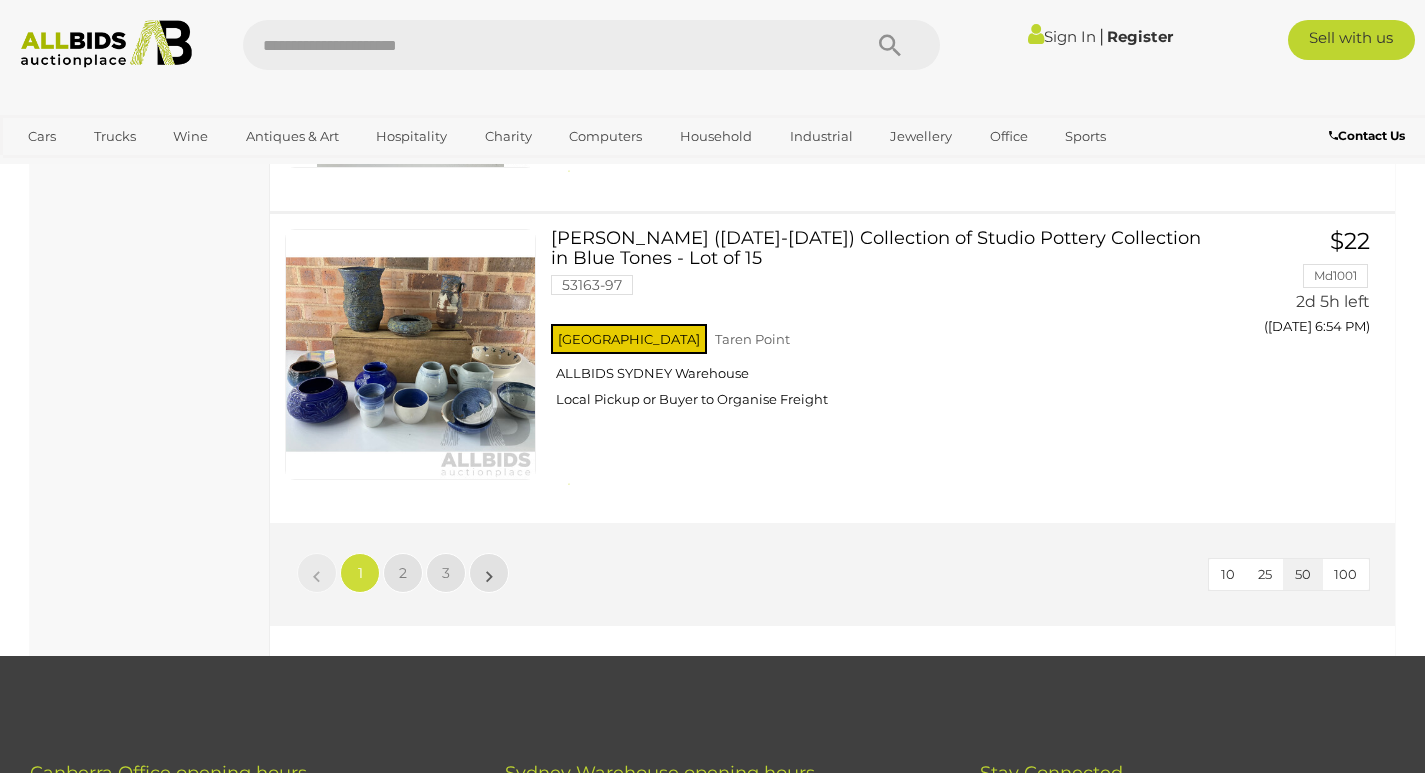 scroll, scrollTop: 14804, scrollLeft: 0, axis: vertical 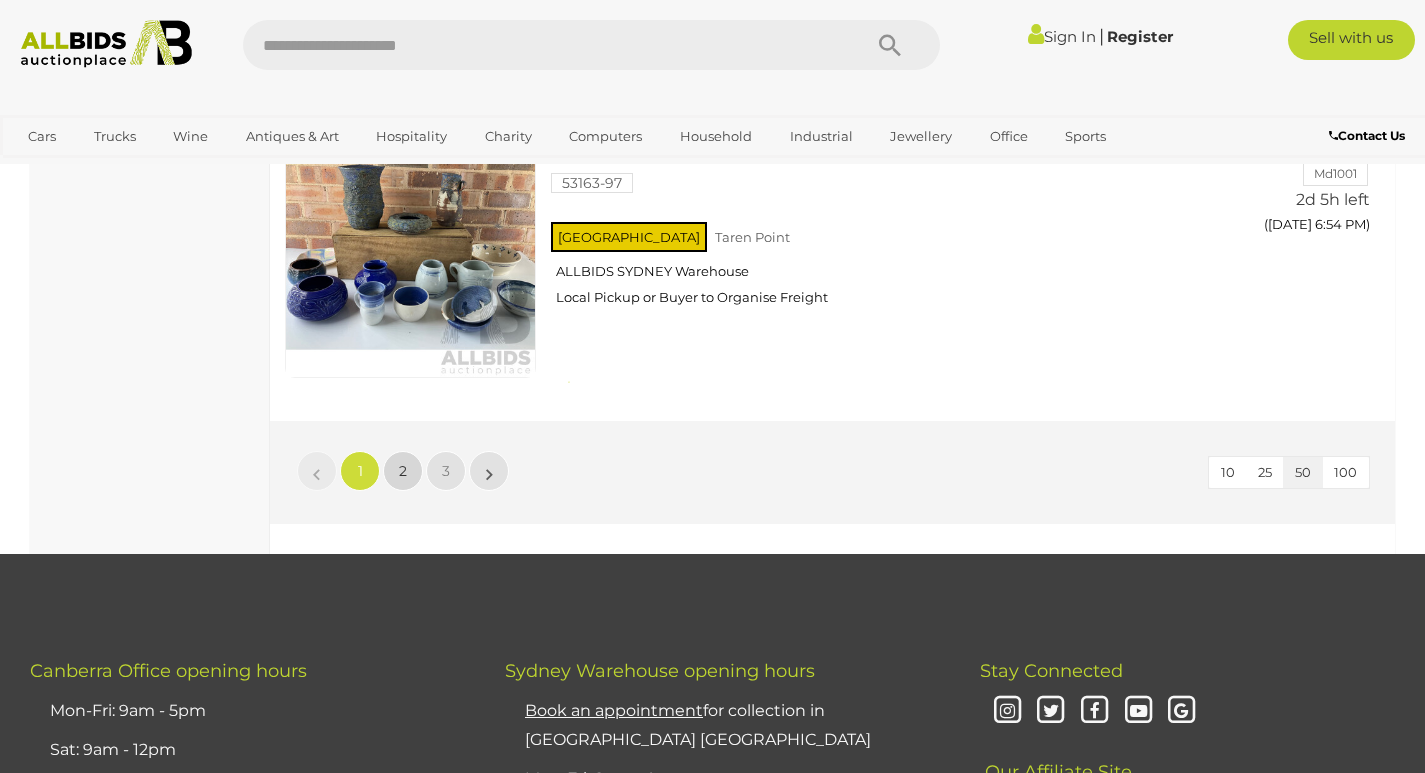 click on "2" at bounding box center (403, 471) 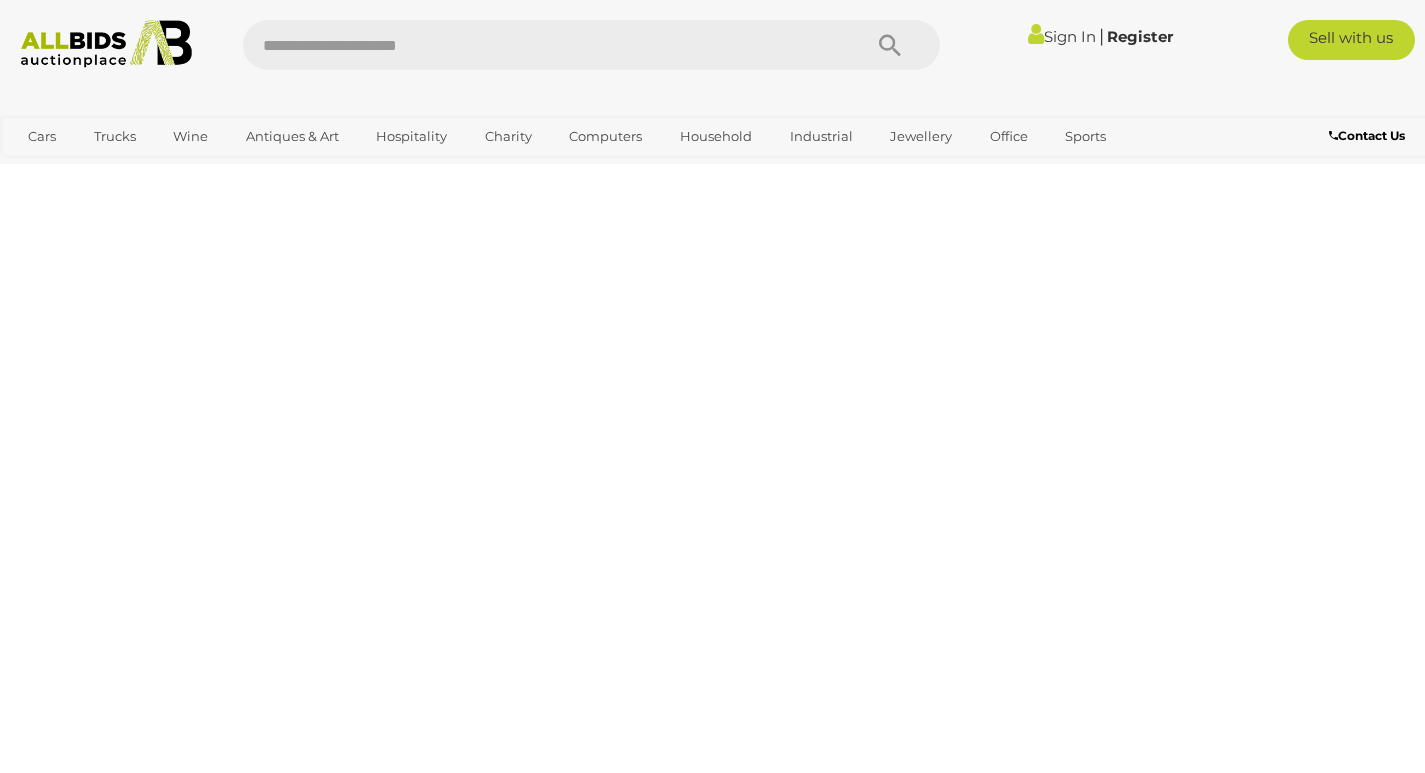scroll, scrollTop: 102, scrollLeft: 0, axis: vertical 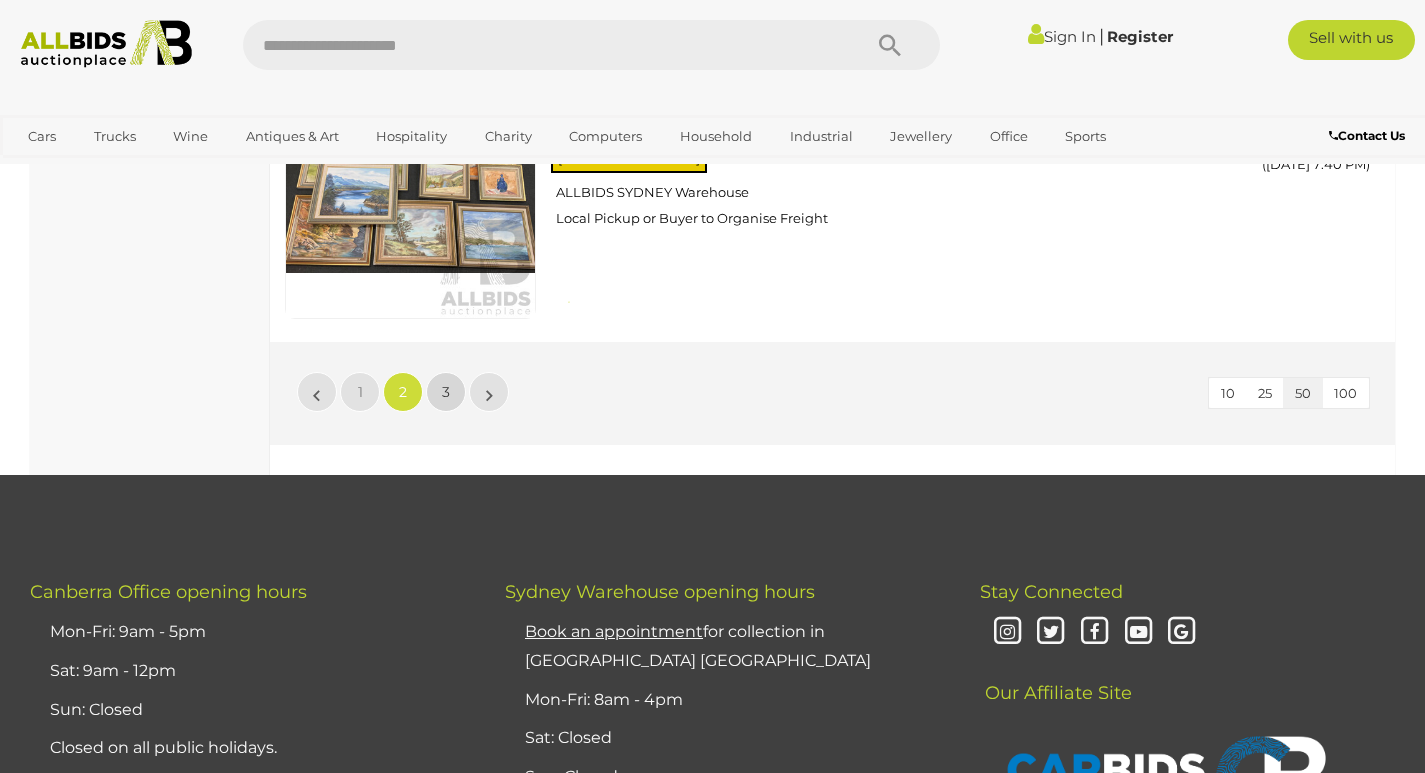 click on "3" at bounding box center [446, 392] 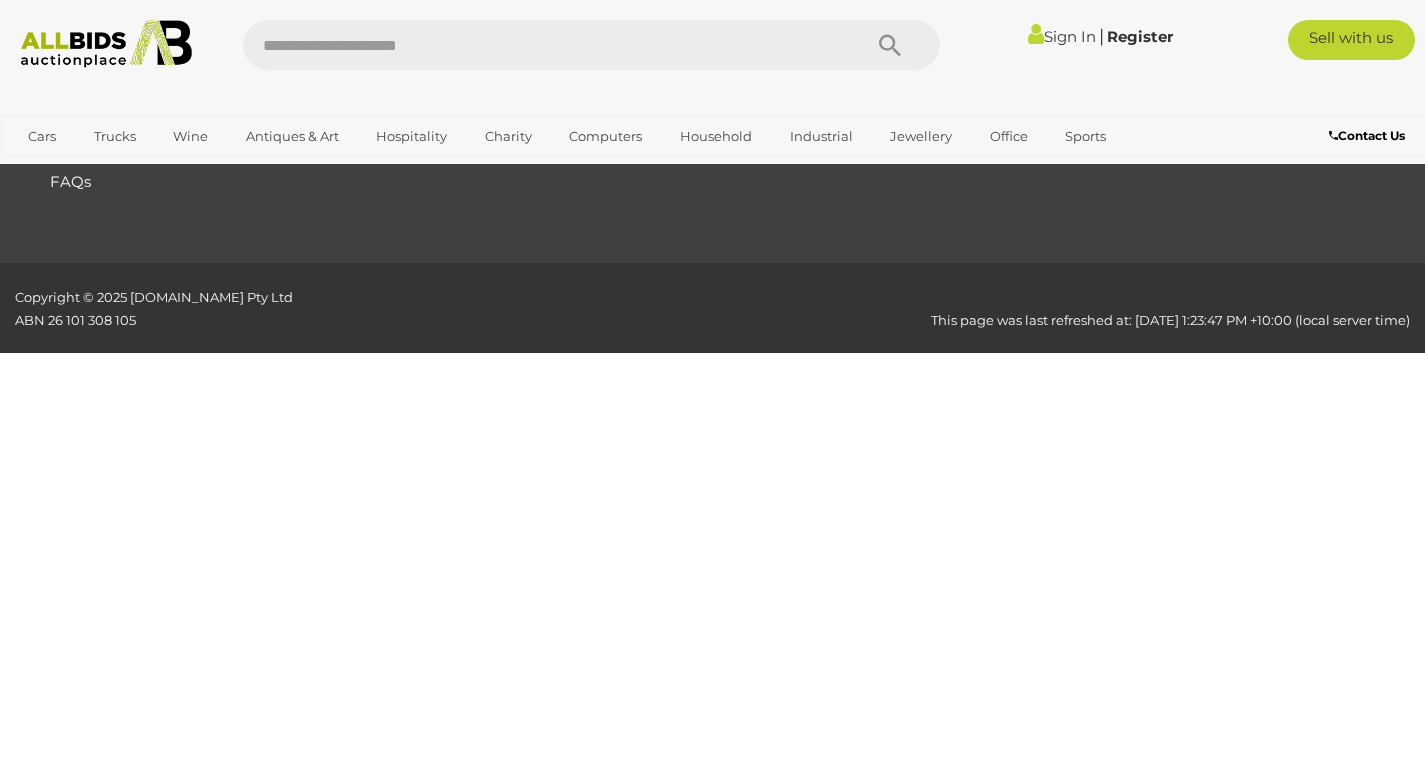 scroll, scrollTop: 102, scrollLeft: 0, axis: vertical 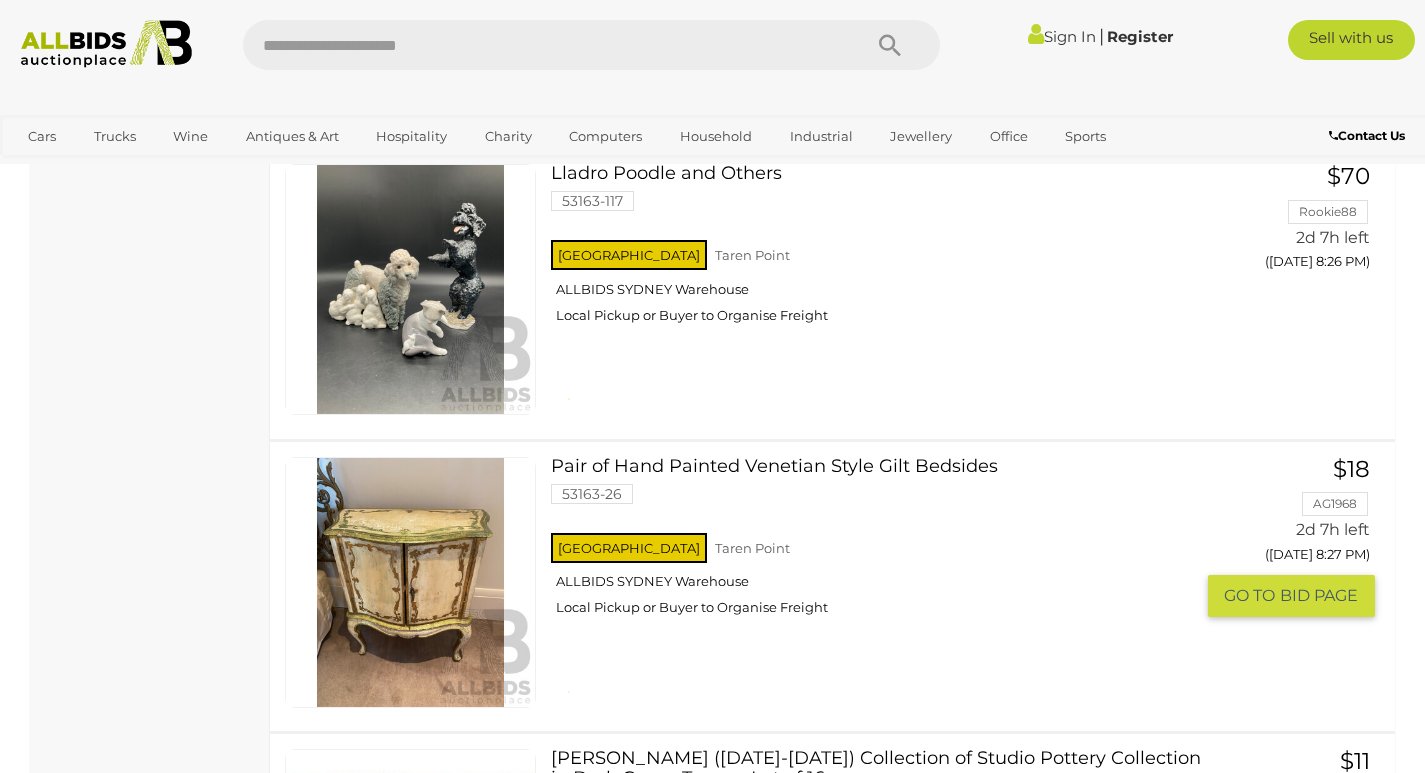 click at bounding box center [410, 582] 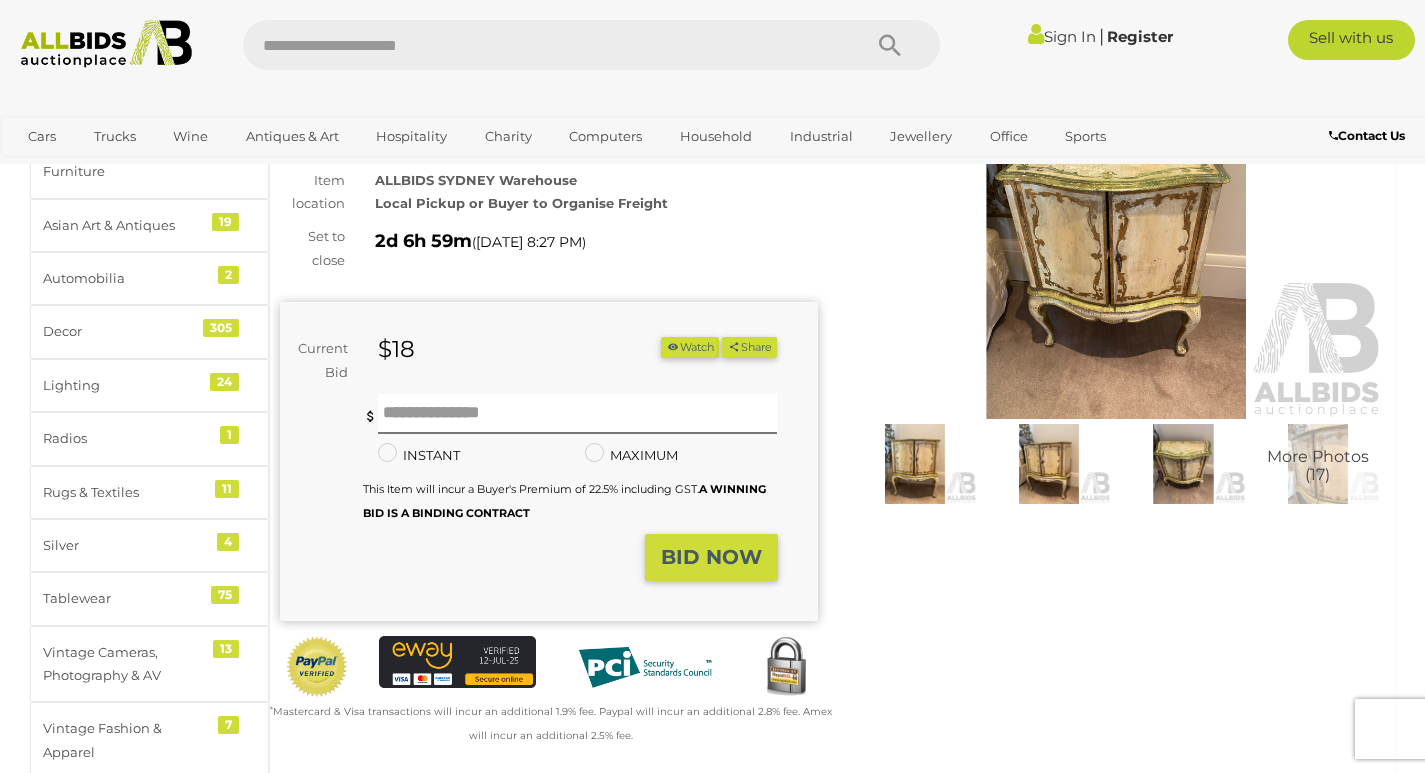 scroll, scrollTop: 200, scrollLeft: 0, axis: vertical 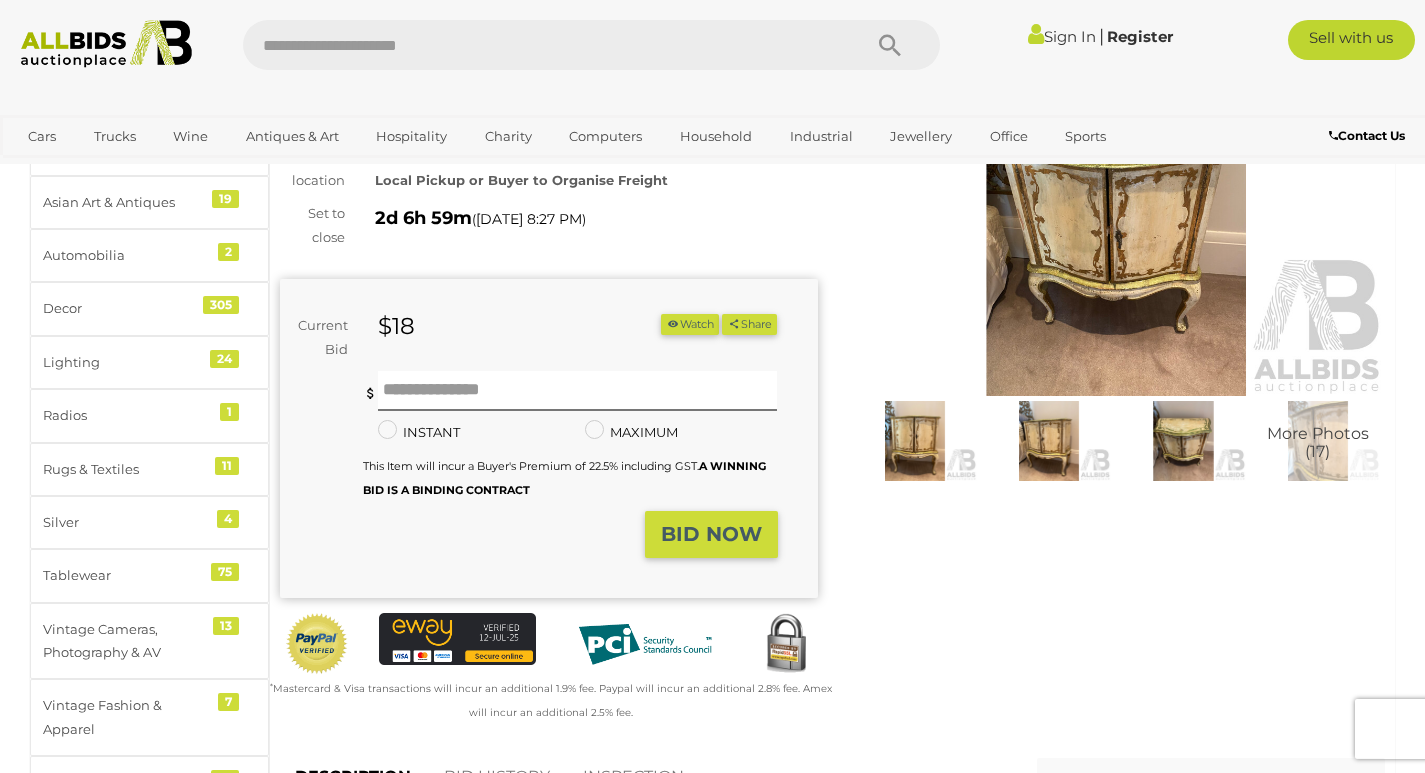 click on "More Photos  (17)" at bounding box center [1318, 443] 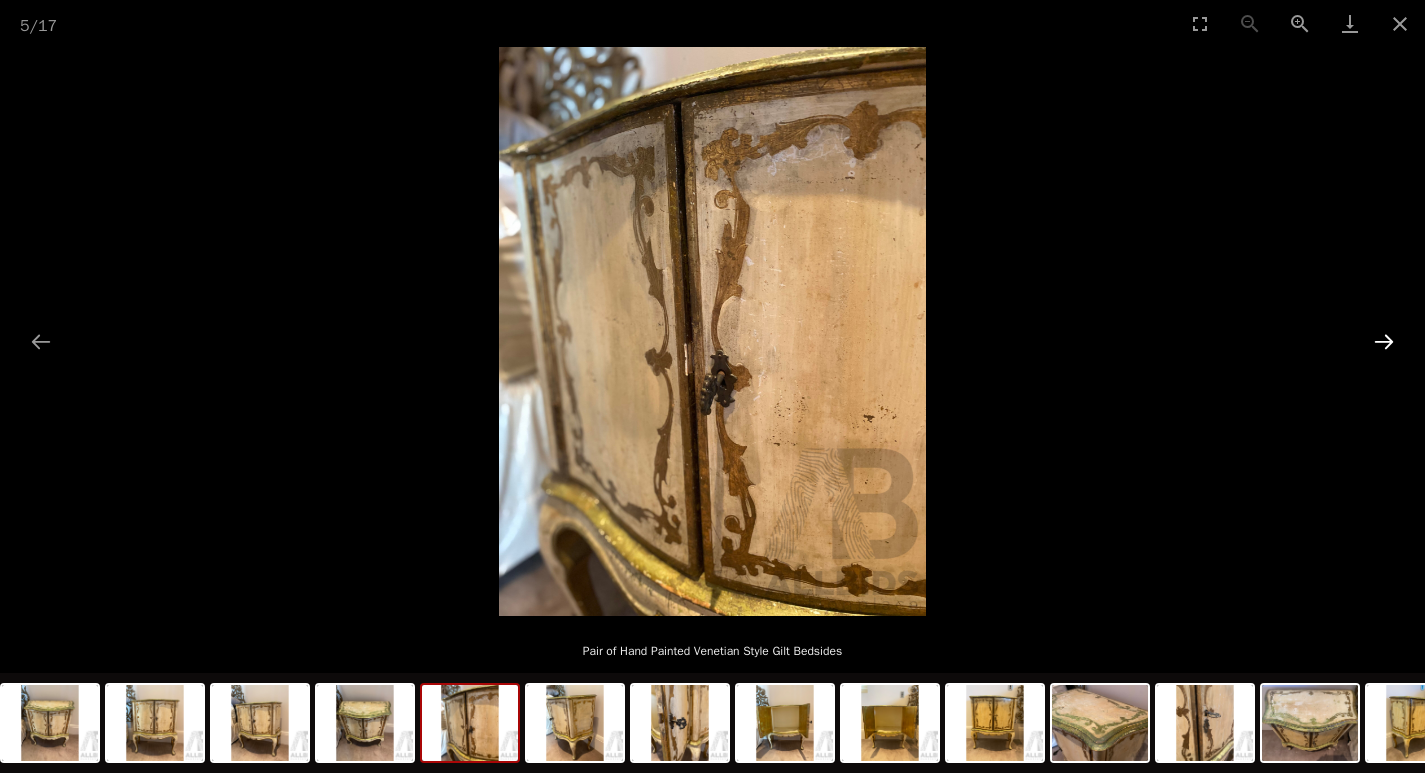 click at bounding box center [1384, 341] 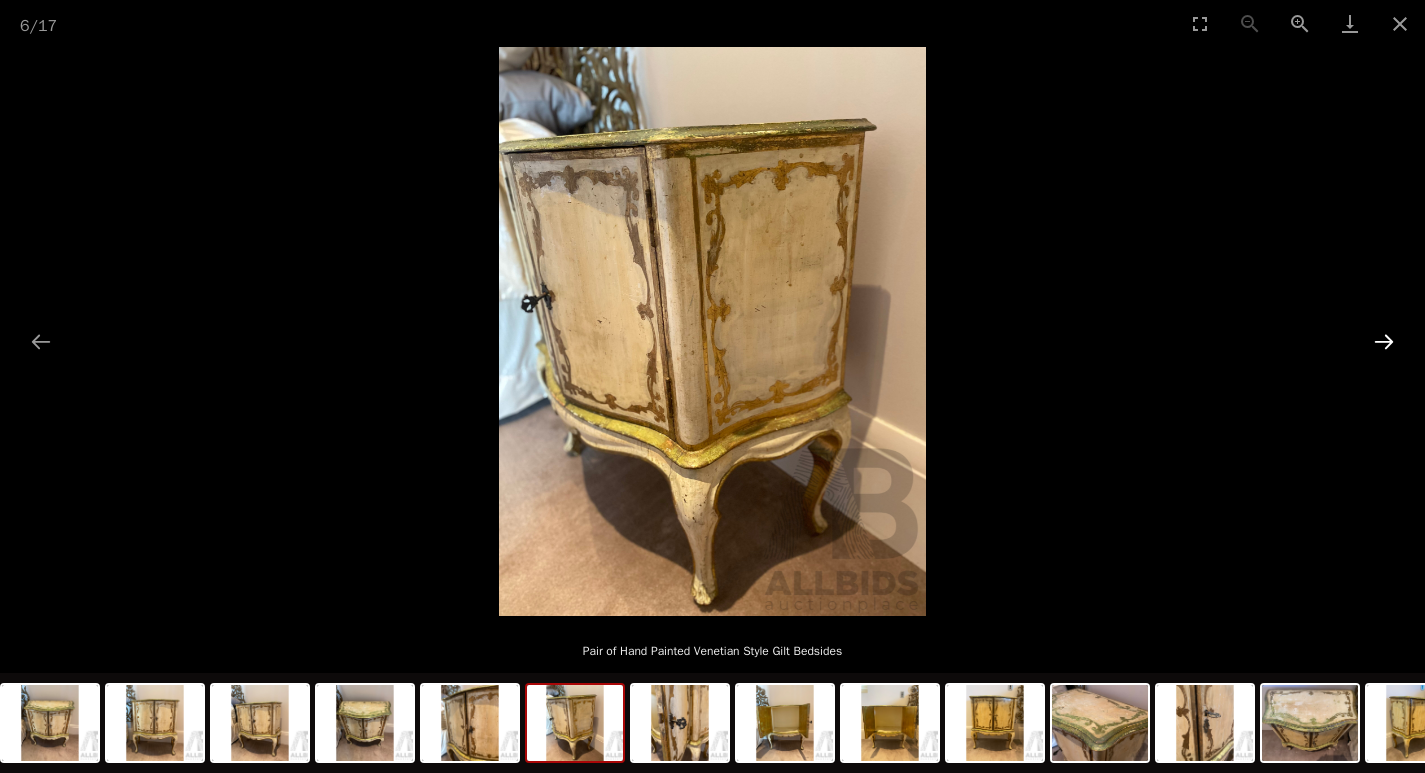 click at bounding box center (1384, 341) 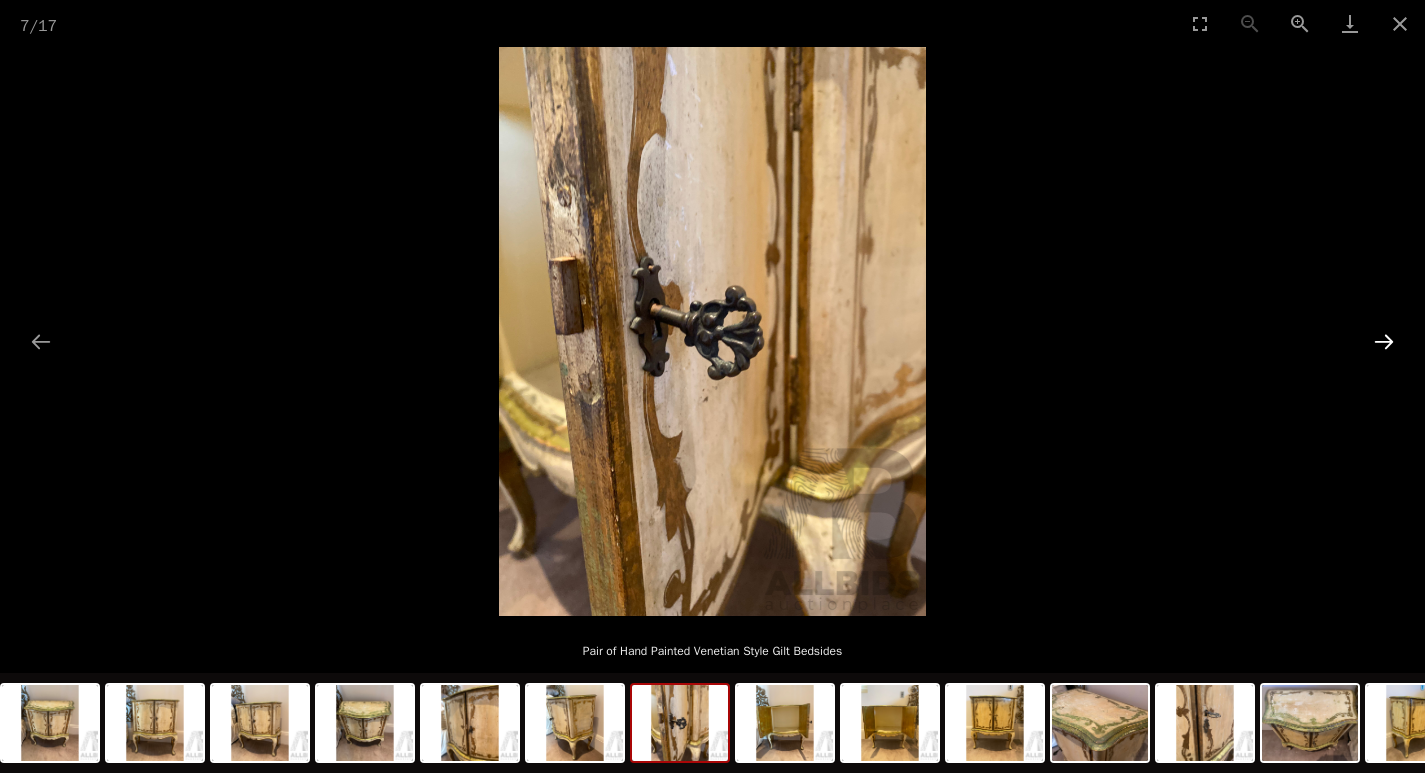 click at bounding box center (1384, 341) 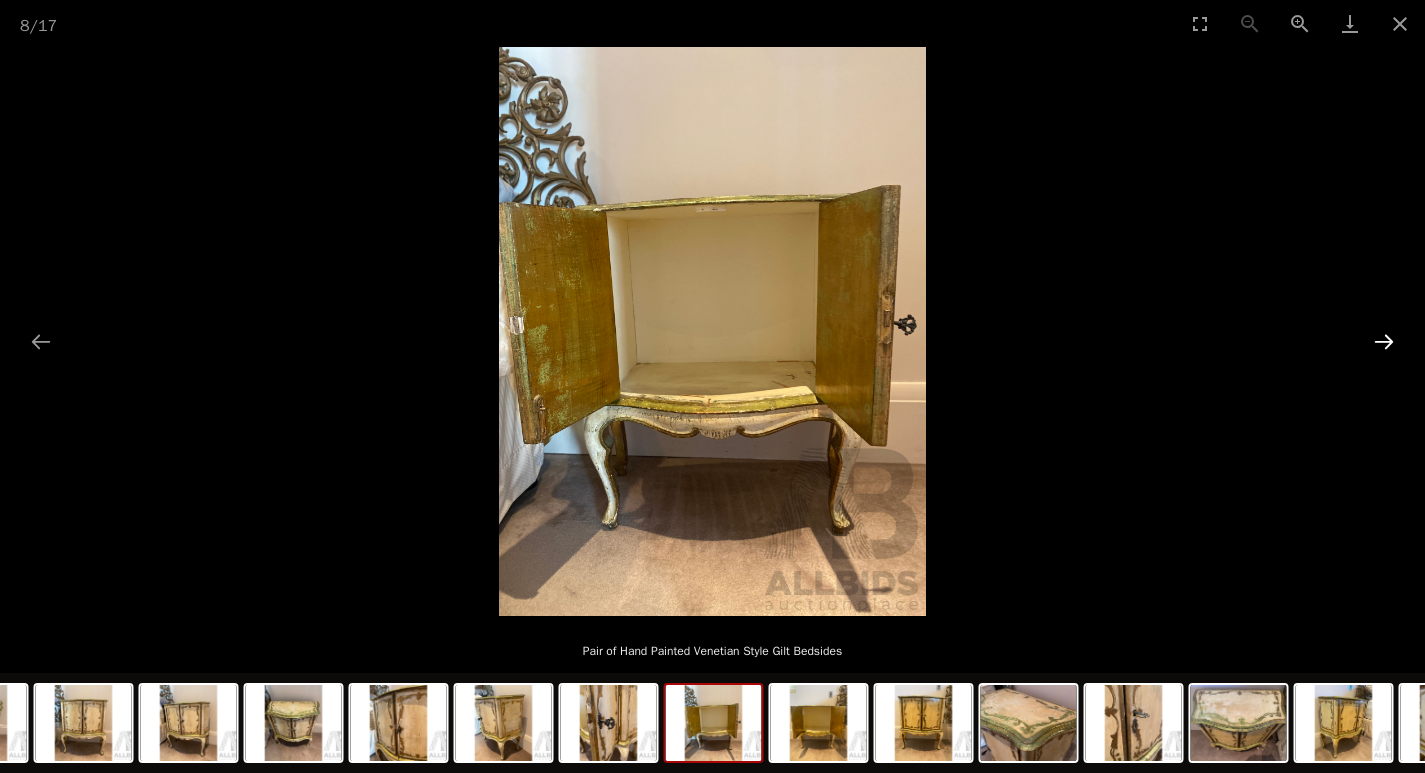 click at bounding box center [1384, 341] 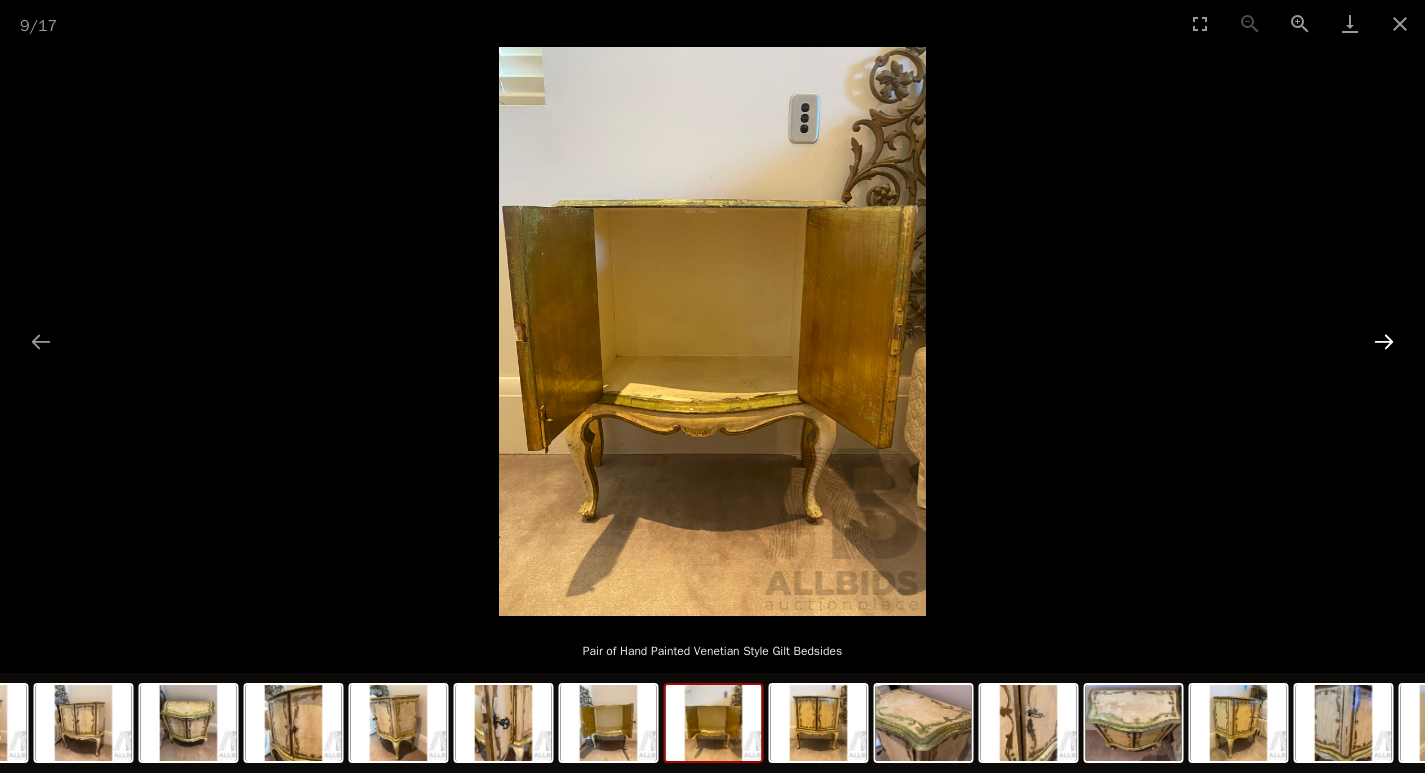 click at bounding box center [1384, 341] 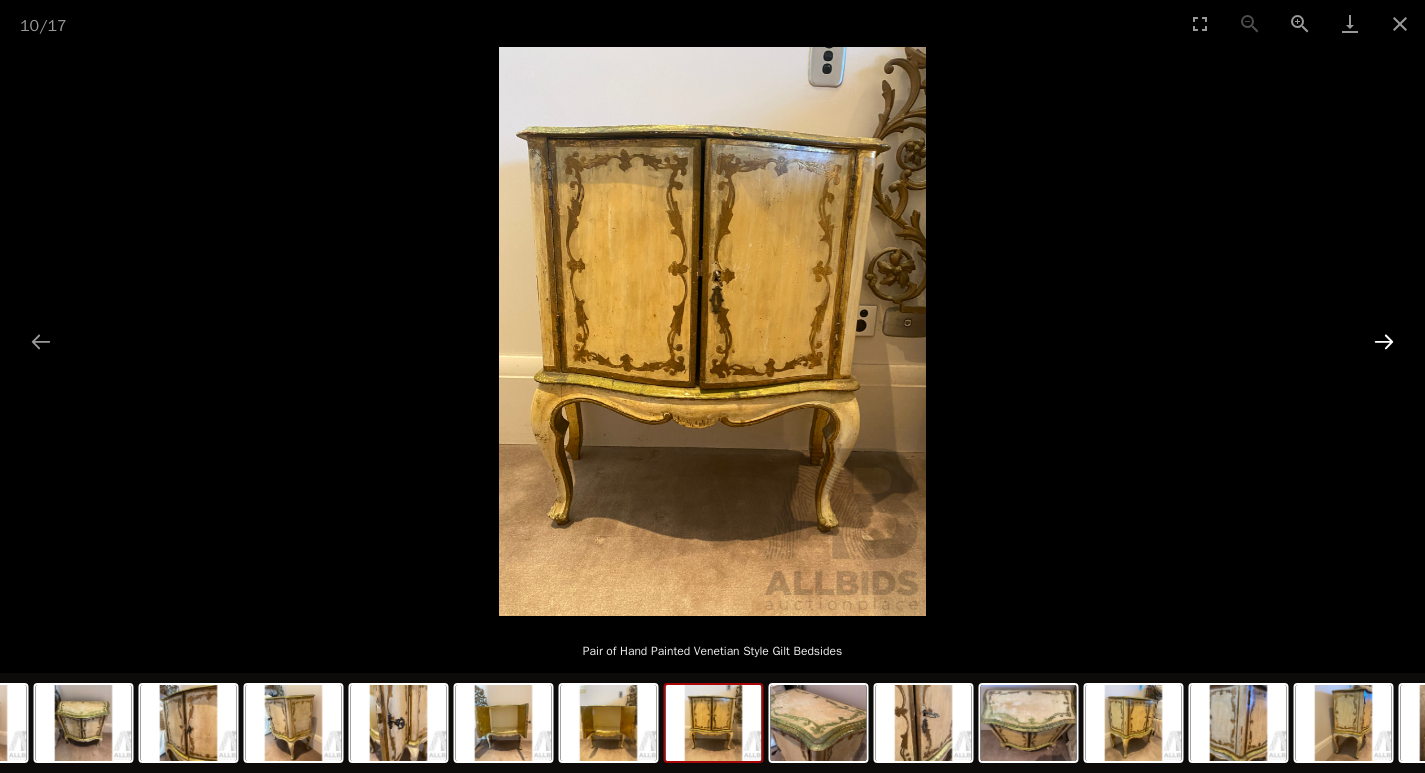 click at bounding box center (1384, 341) 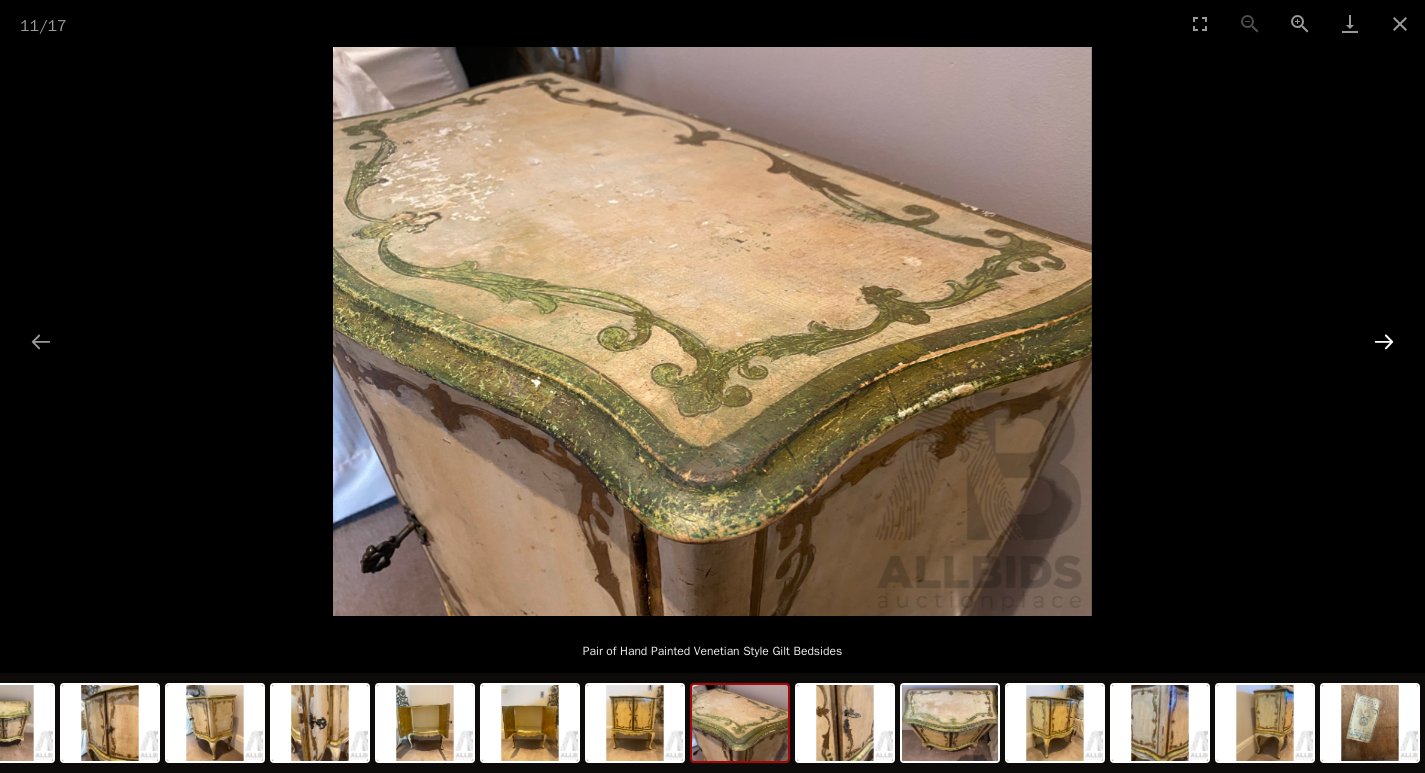 click at bounding box center (1384, 341) 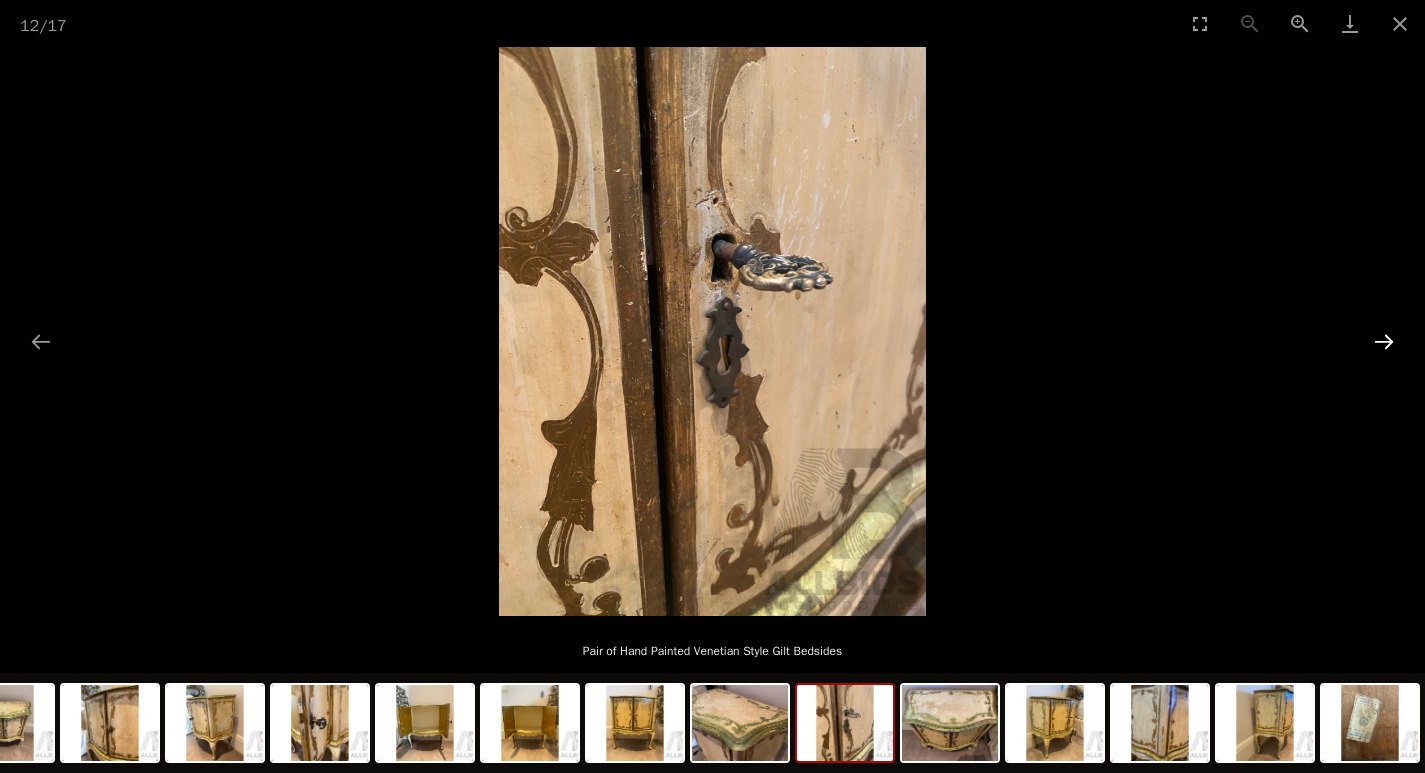 click at bounding box center (1384, 341) 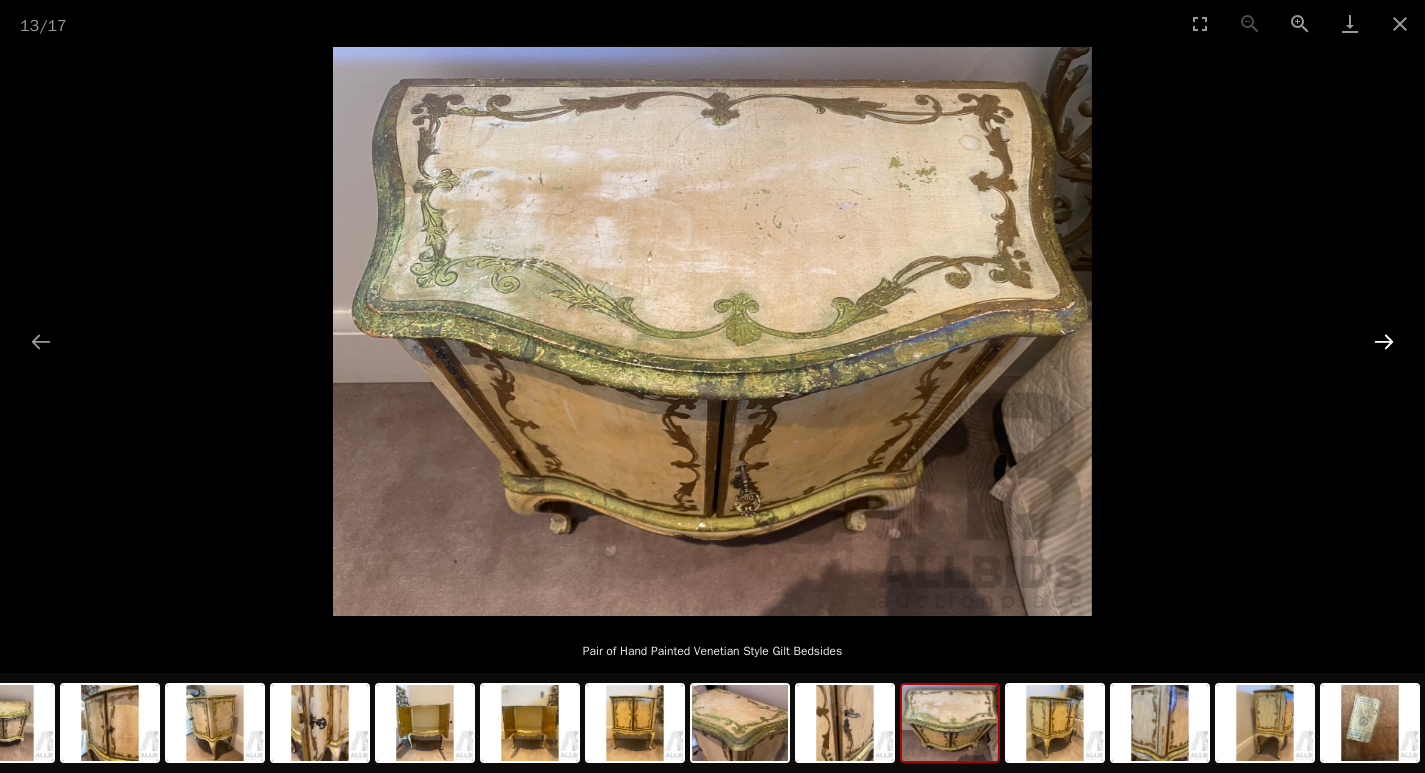 click at bounding box center [1384, 341] 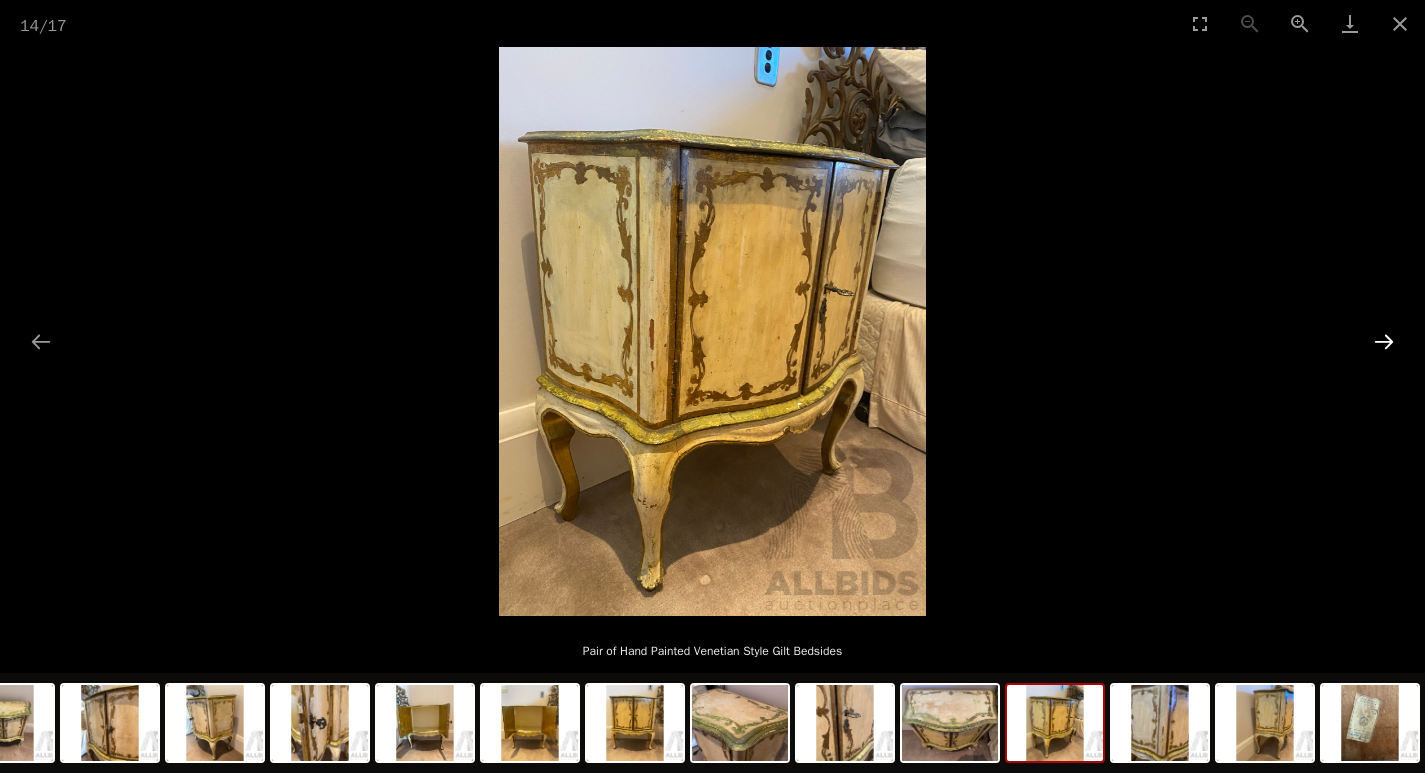 click at bounding box center [1384, 341] 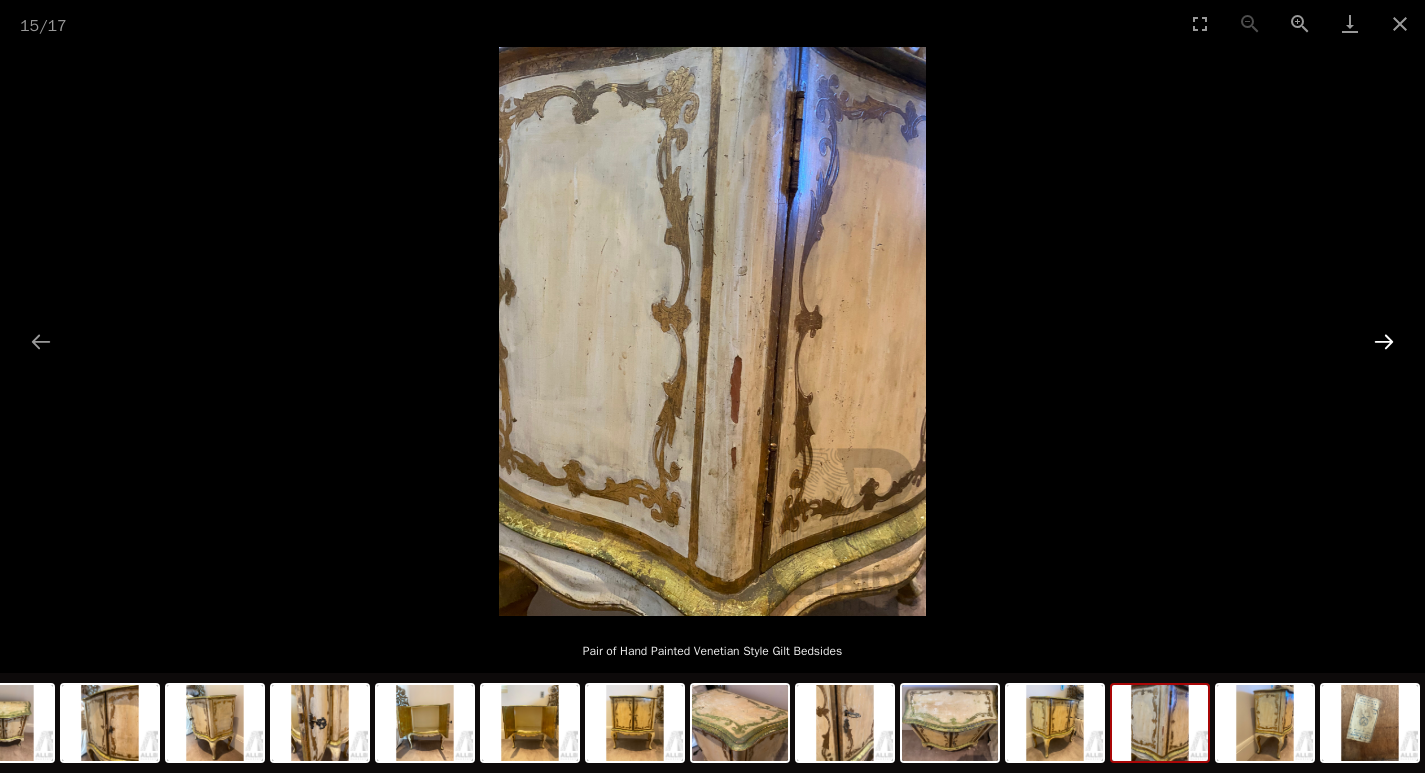 click at bounding box center (1384, 341) 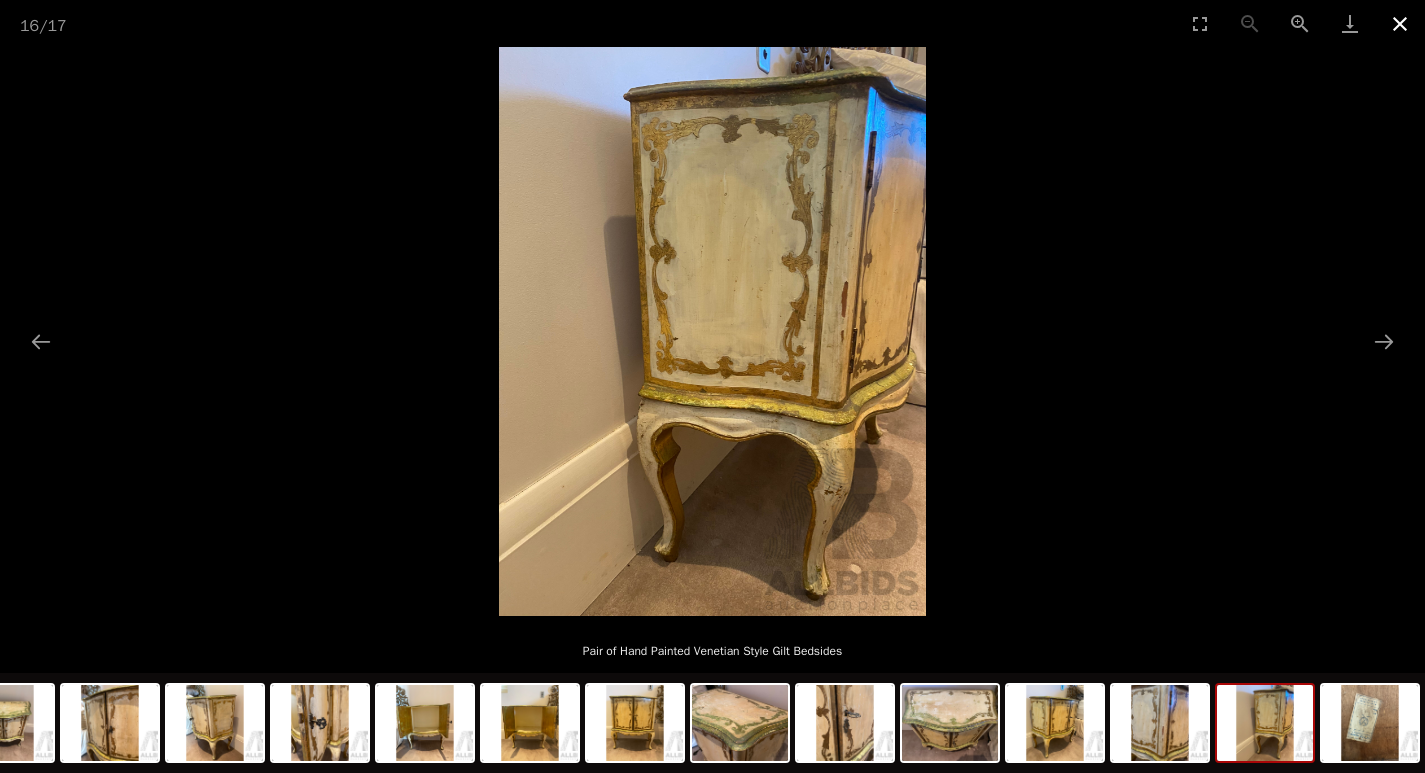 click at bounding box center (1400, 23) 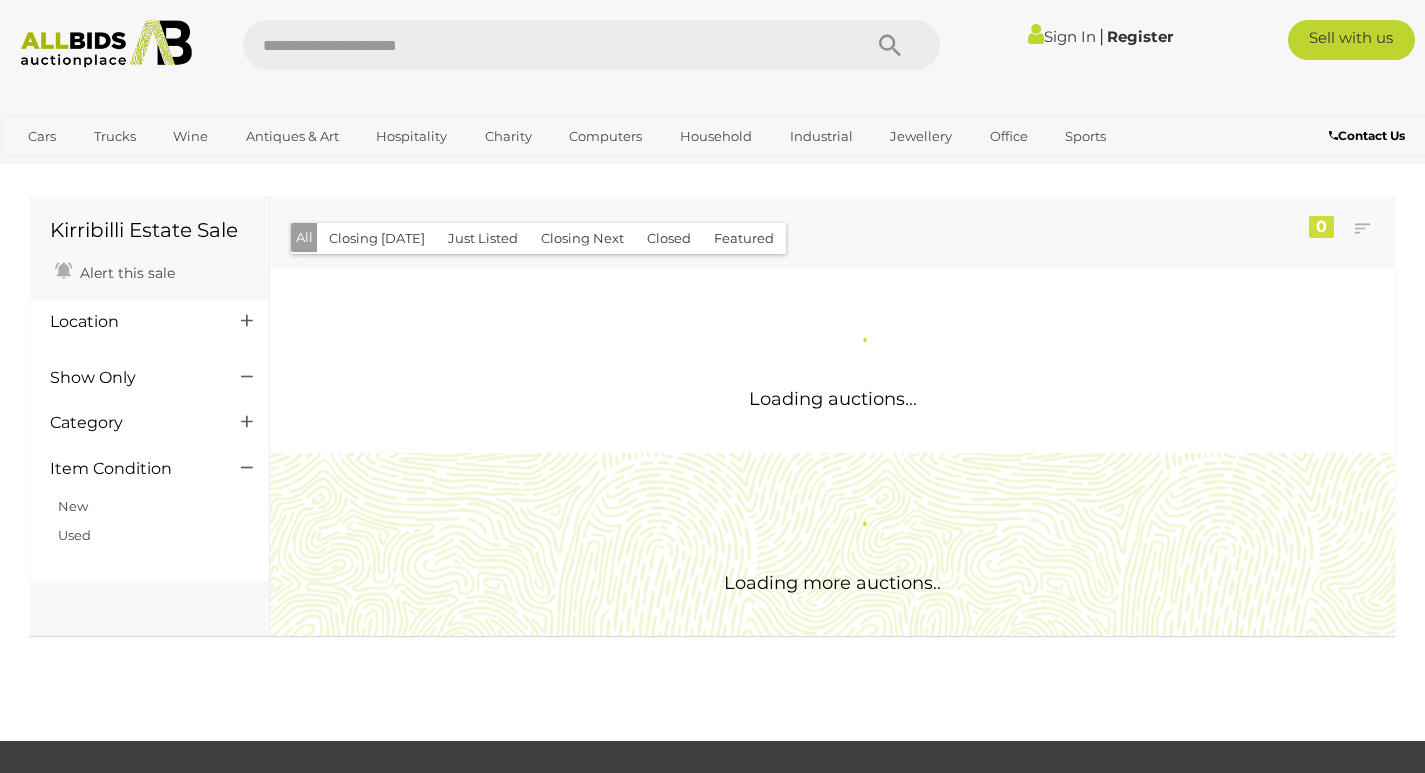 scroll, scrollTop: 887, scrollLeft: 0, axis: vertical 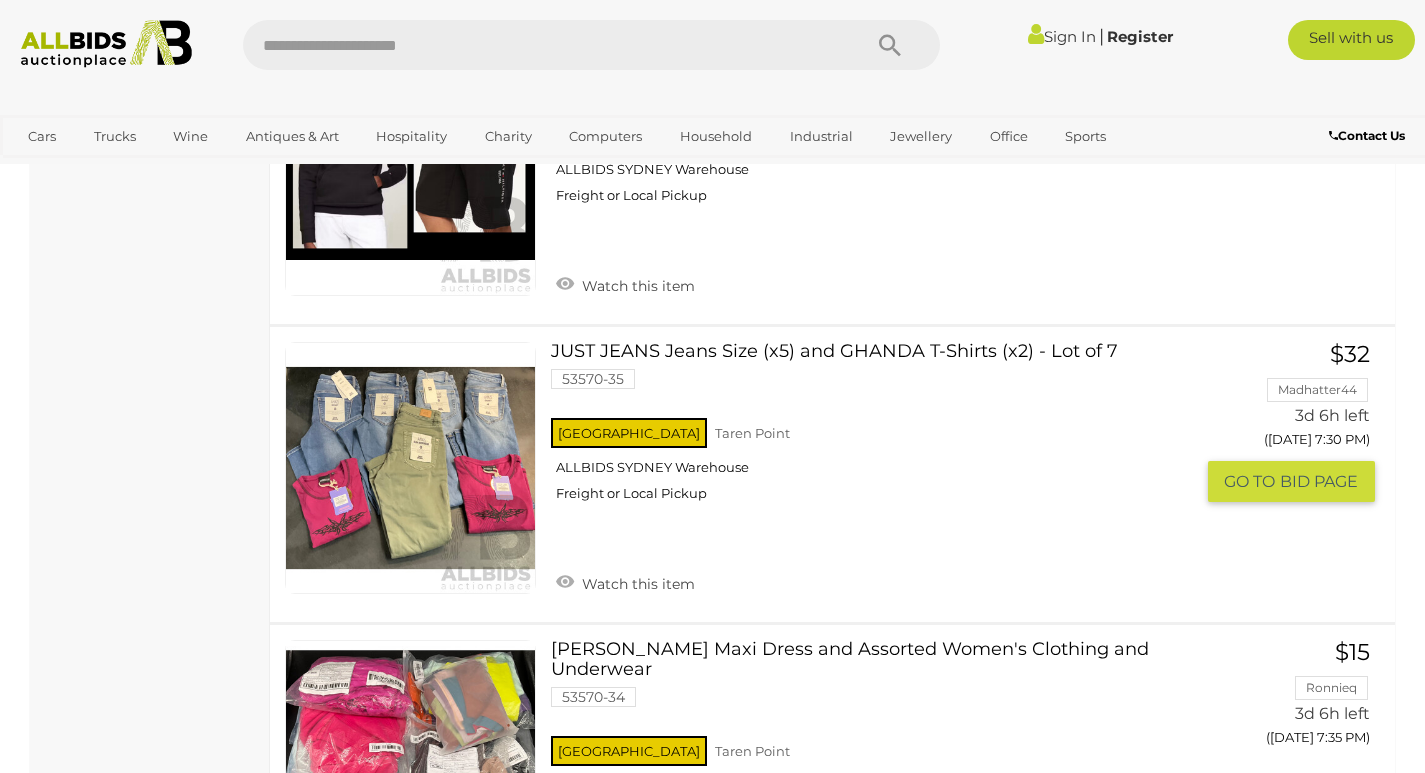 click at bounding box center [410, 467] 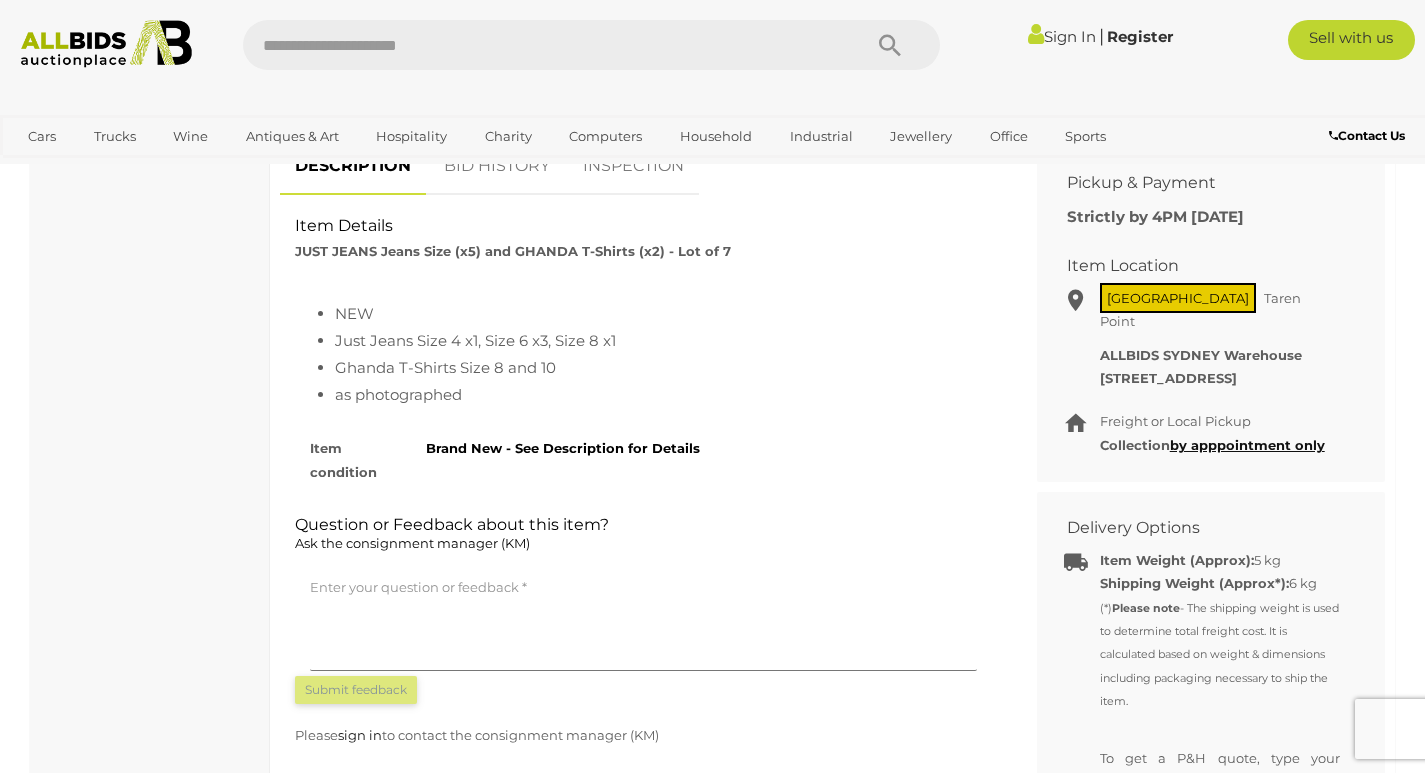 scroll, scrollTop: 900, scrollLeft: 0, axis: vertical 